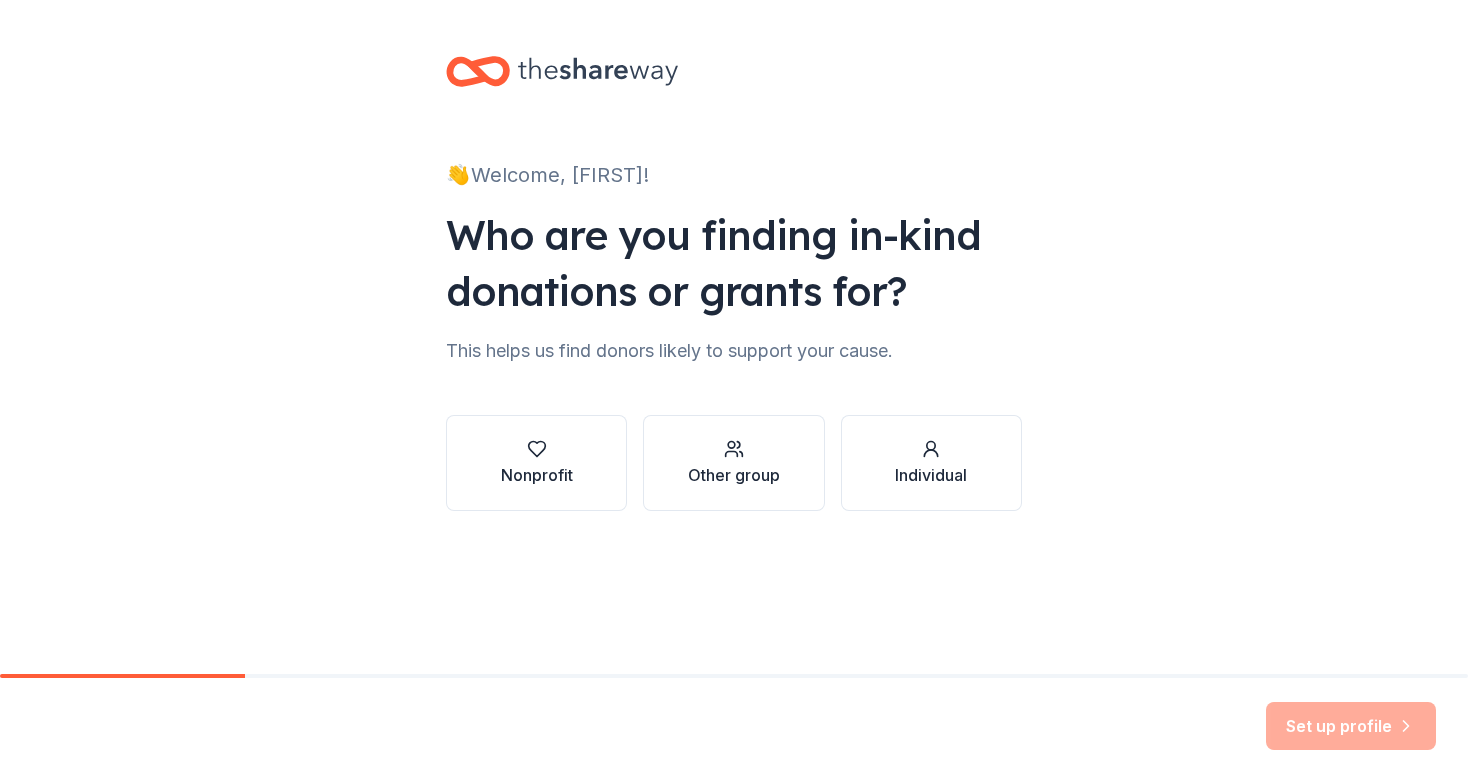 scroll, scrollTop: 0, scrollLeft: 0, axis: both 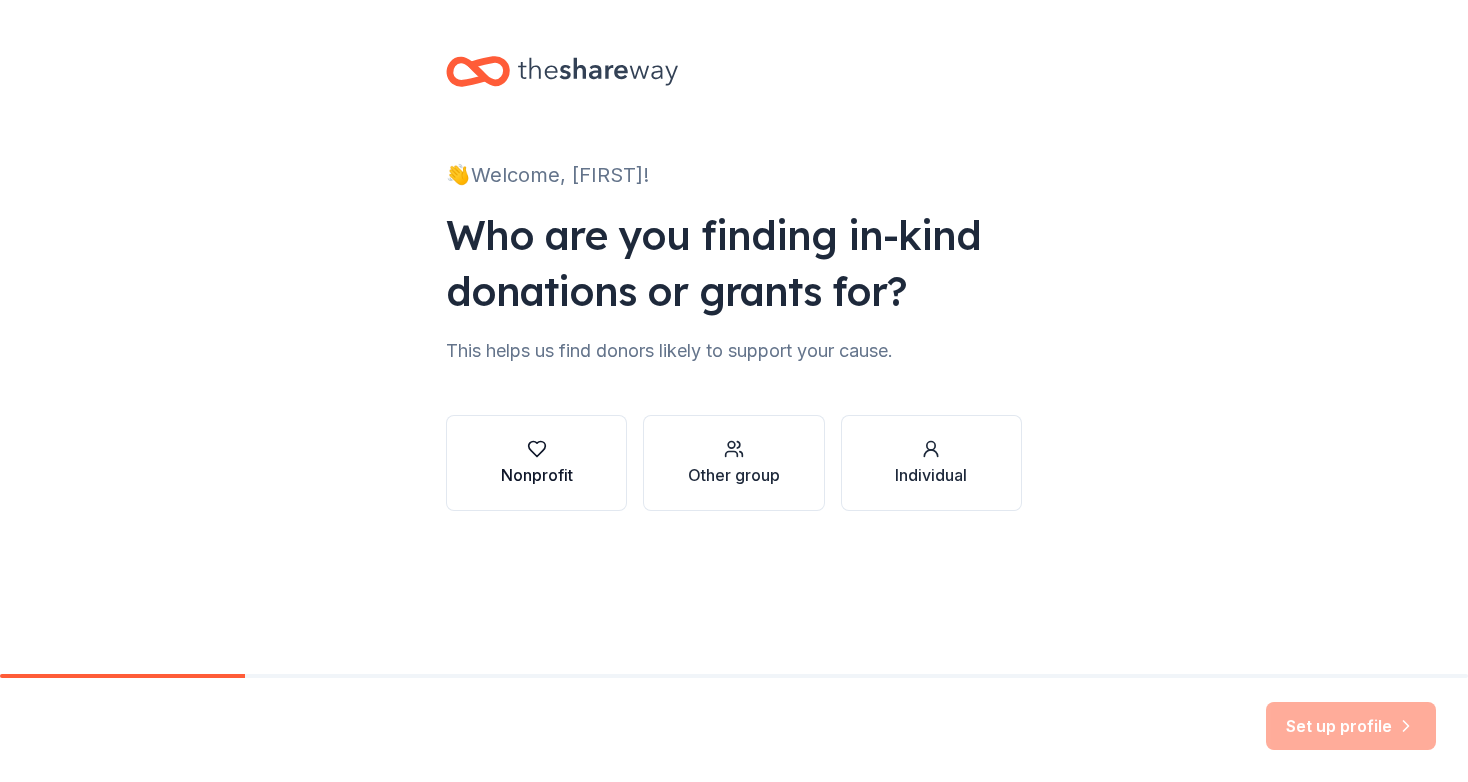 click 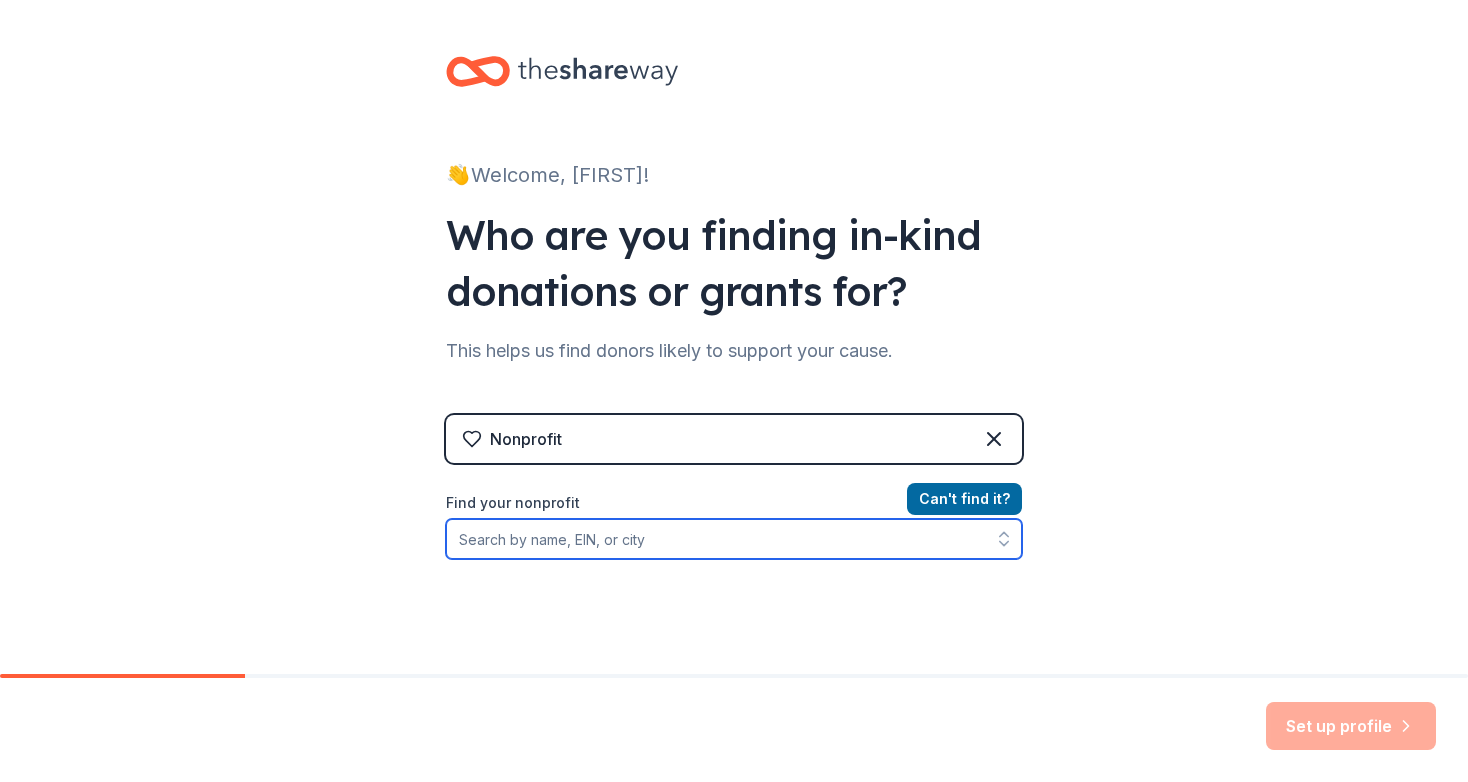 click on "Find your nonprofit" at bounding box center (734, 539) 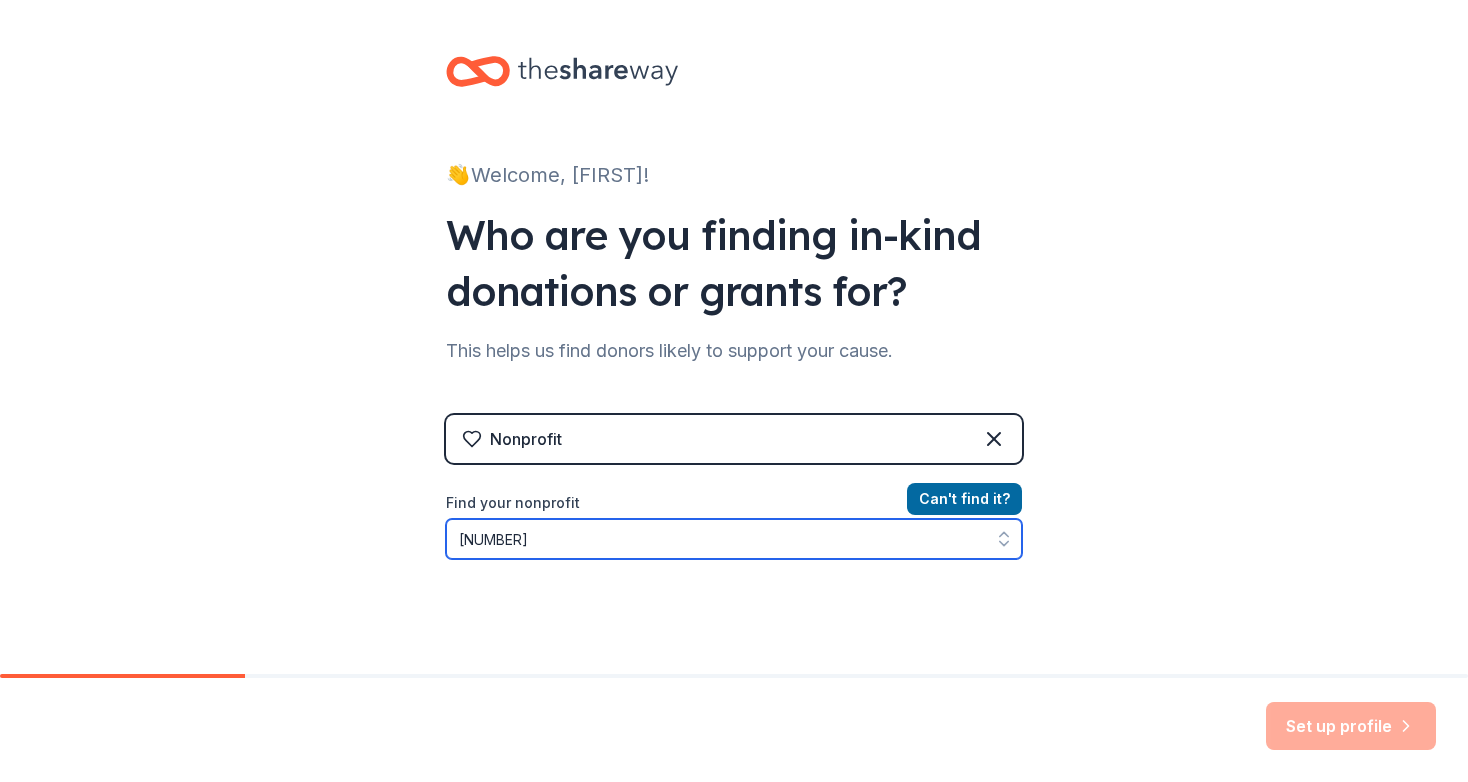 type on "[NUMBER]" 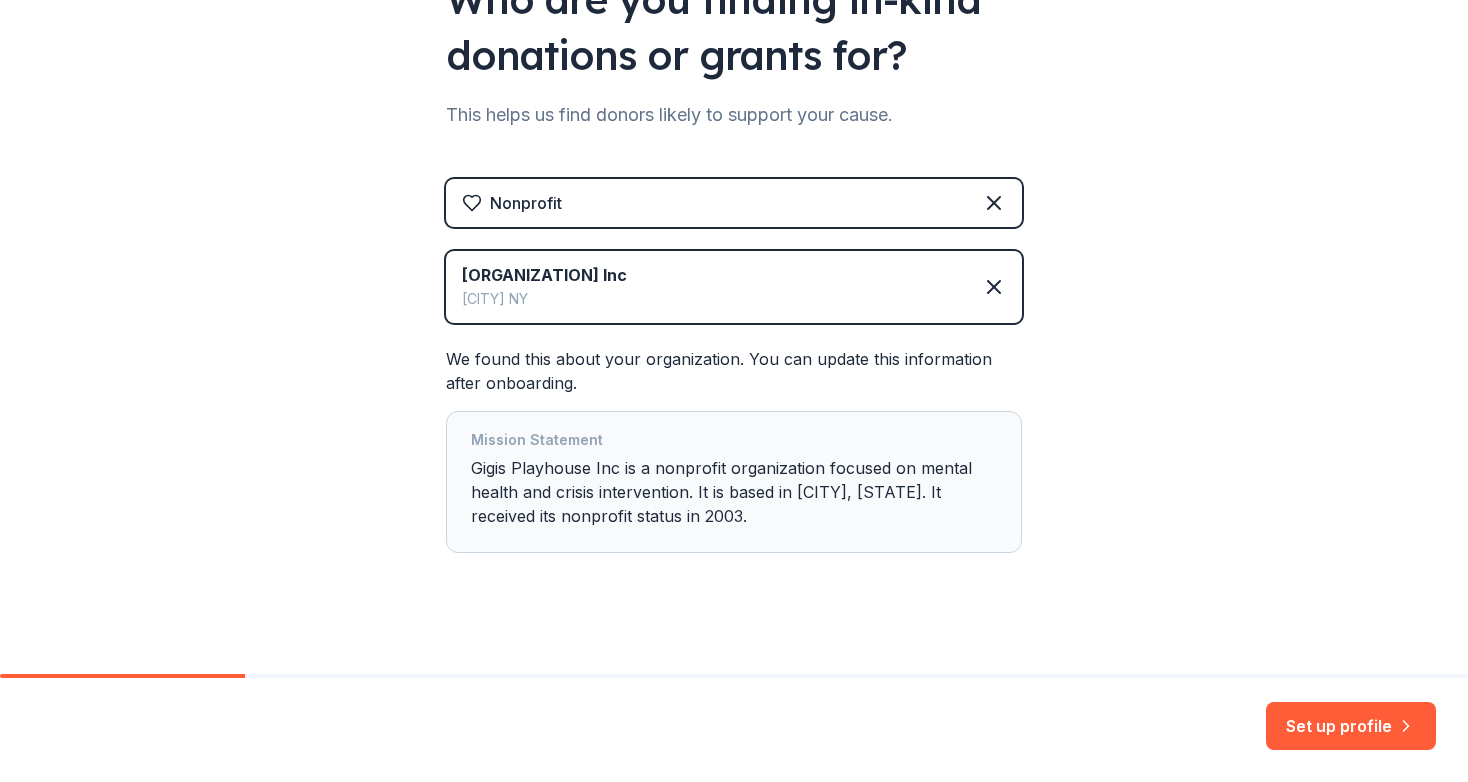 scroll, scrollTop: 251, scrollLeft: 0, axis: vertical 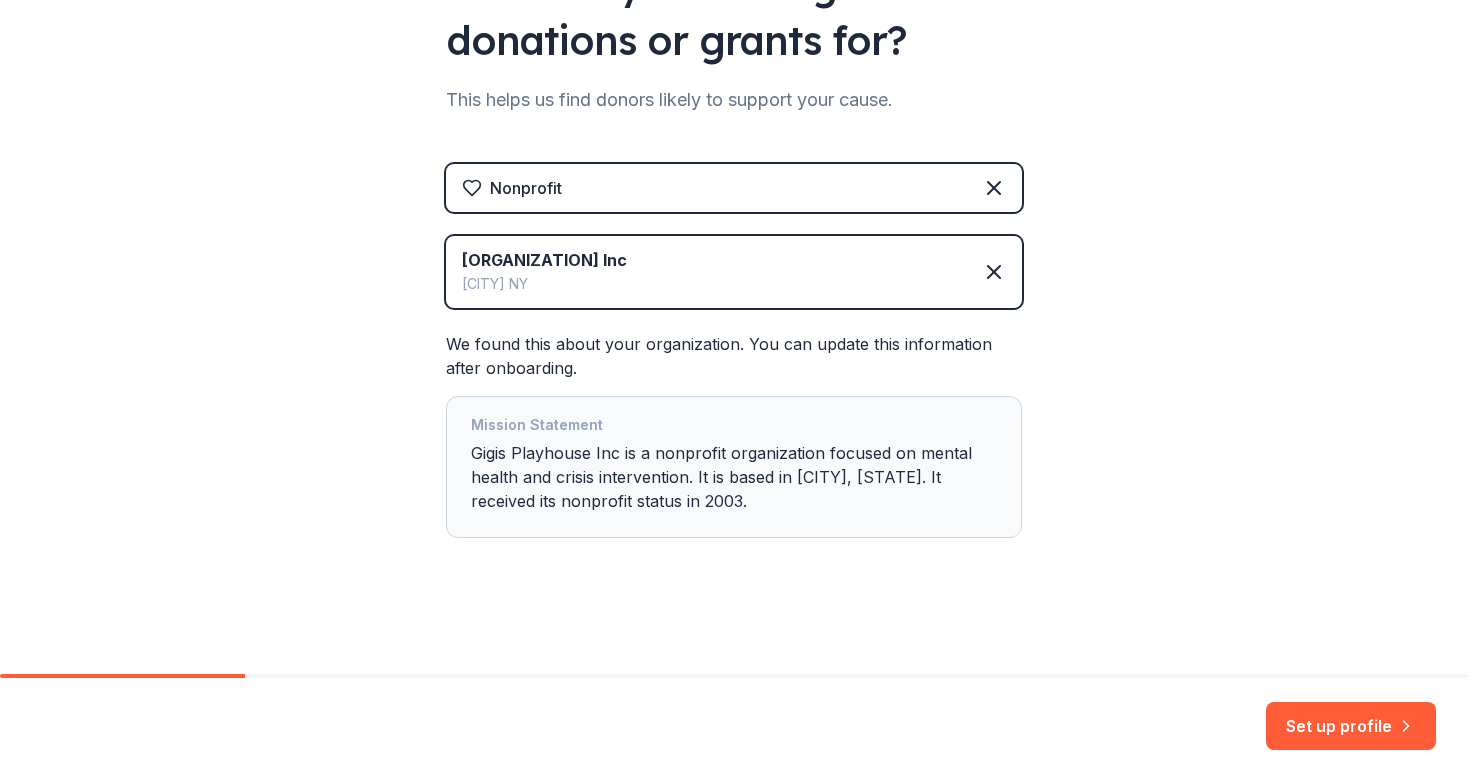 click on "Mission Statement [ORGANIZATION] Inc is a nonprofit organization focused on mental health and crisis intervention. It is based in [CITY], [STATE]. It received its nonprofit status in 2003." at bounding box center (734, 467) 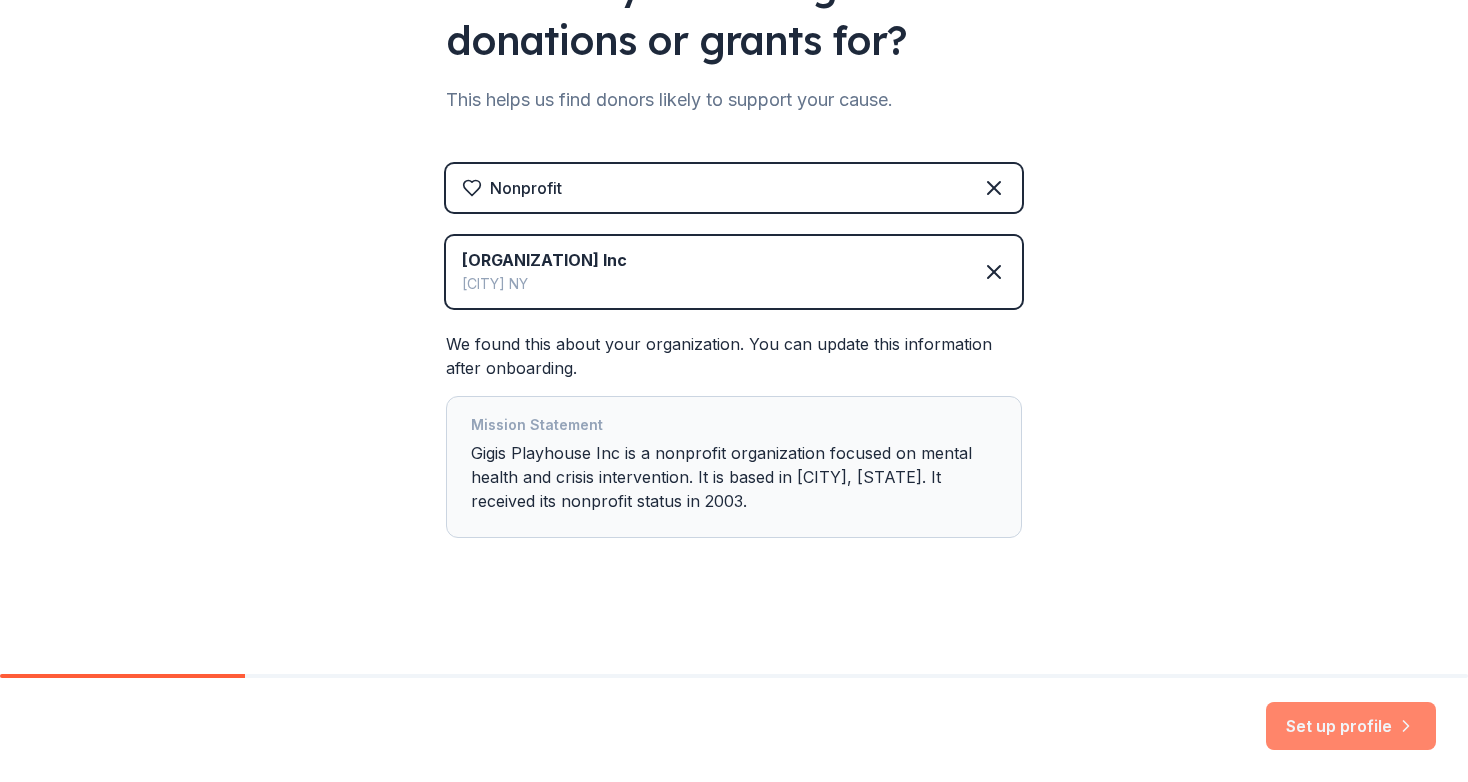 click on "Set up profile" at bounding box center [1351, 726] 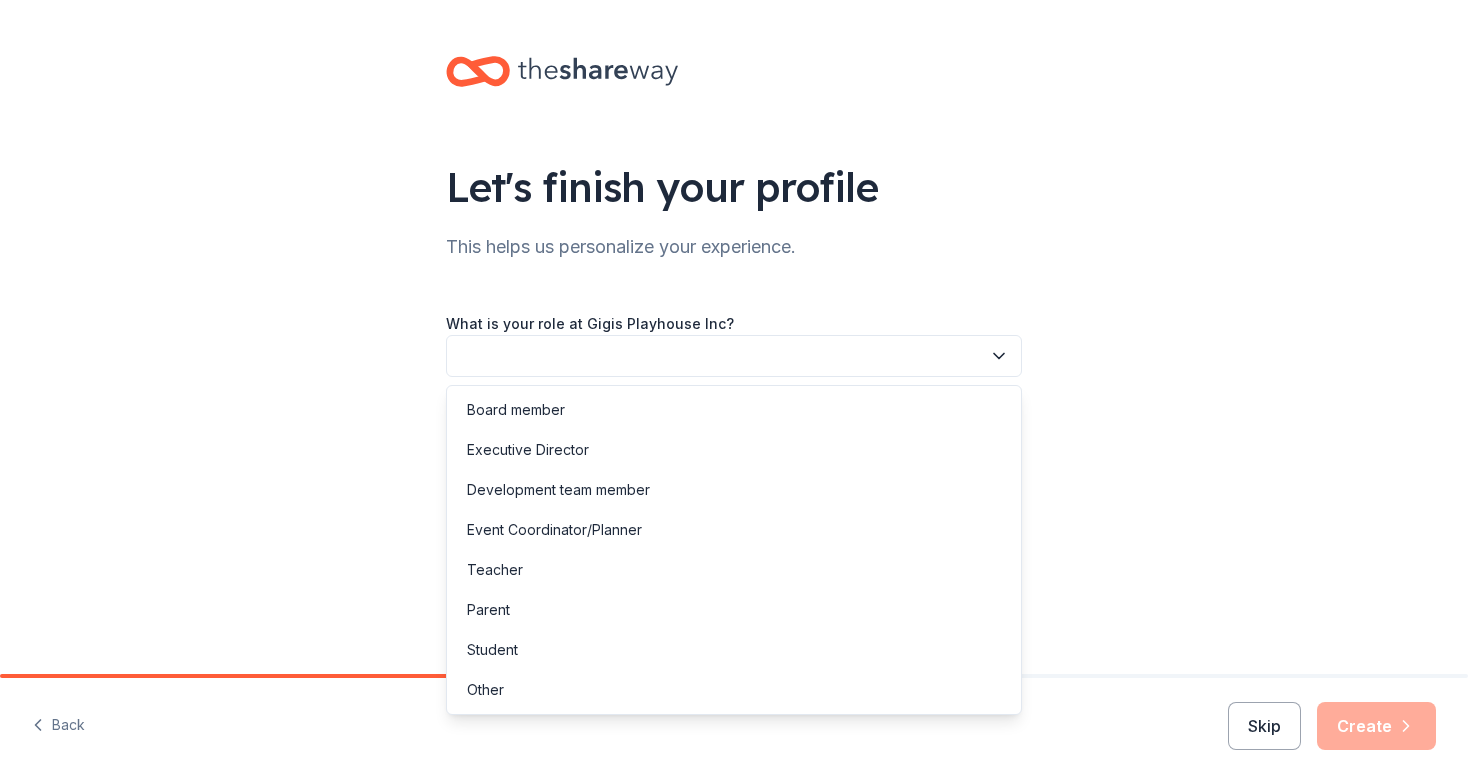 click at bounding box center (734, 356) 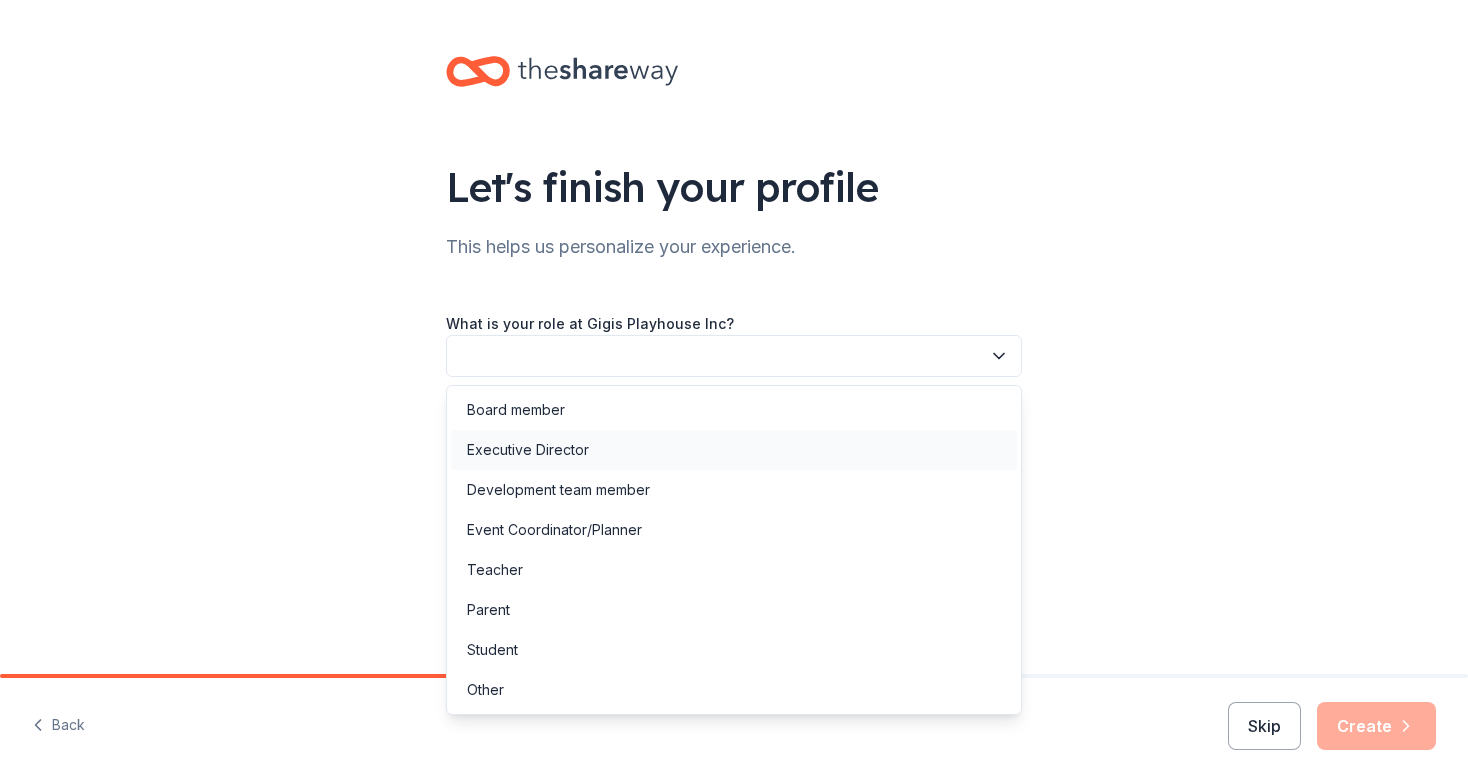 click on "Executive Director" at bounding box center [528, 450] 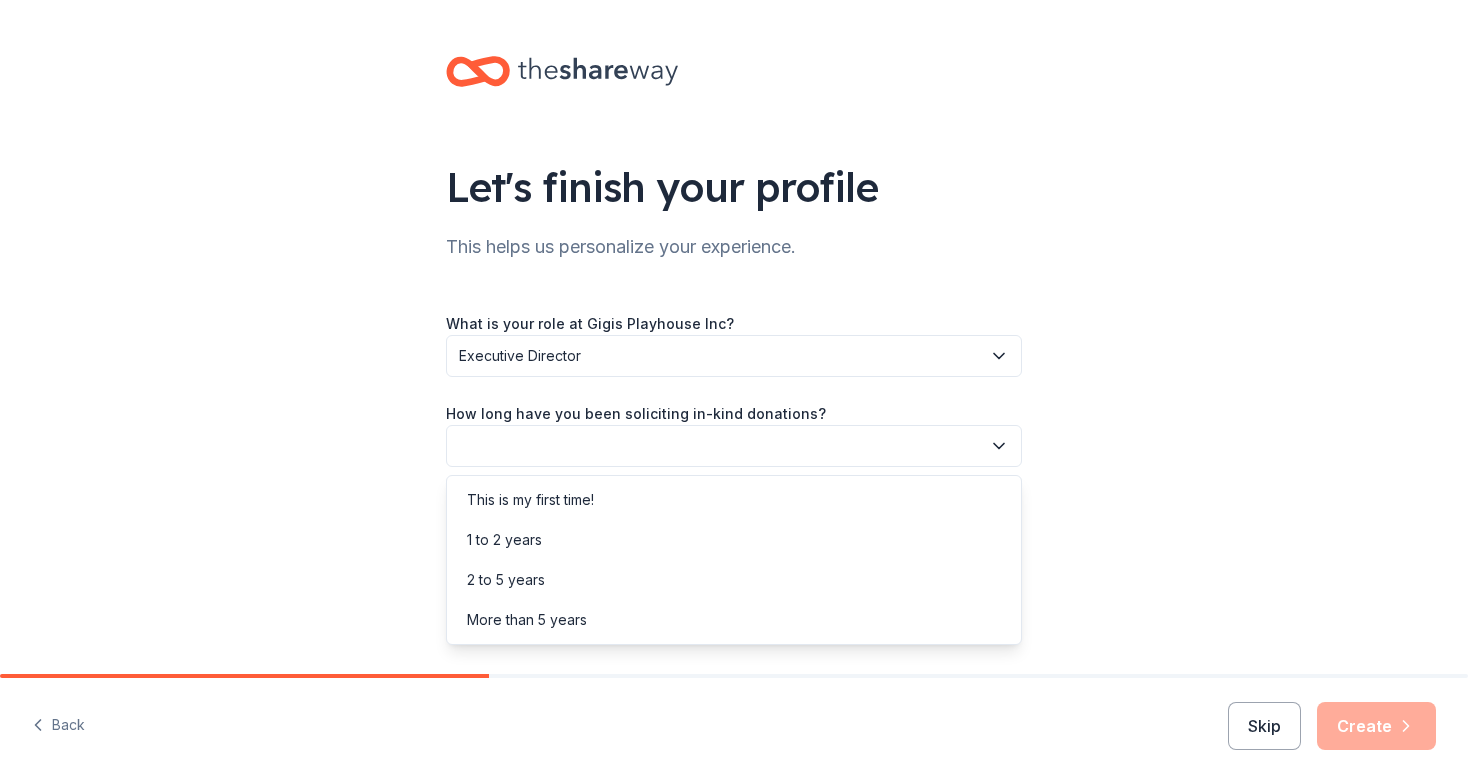click at bounding box center (734, 446) 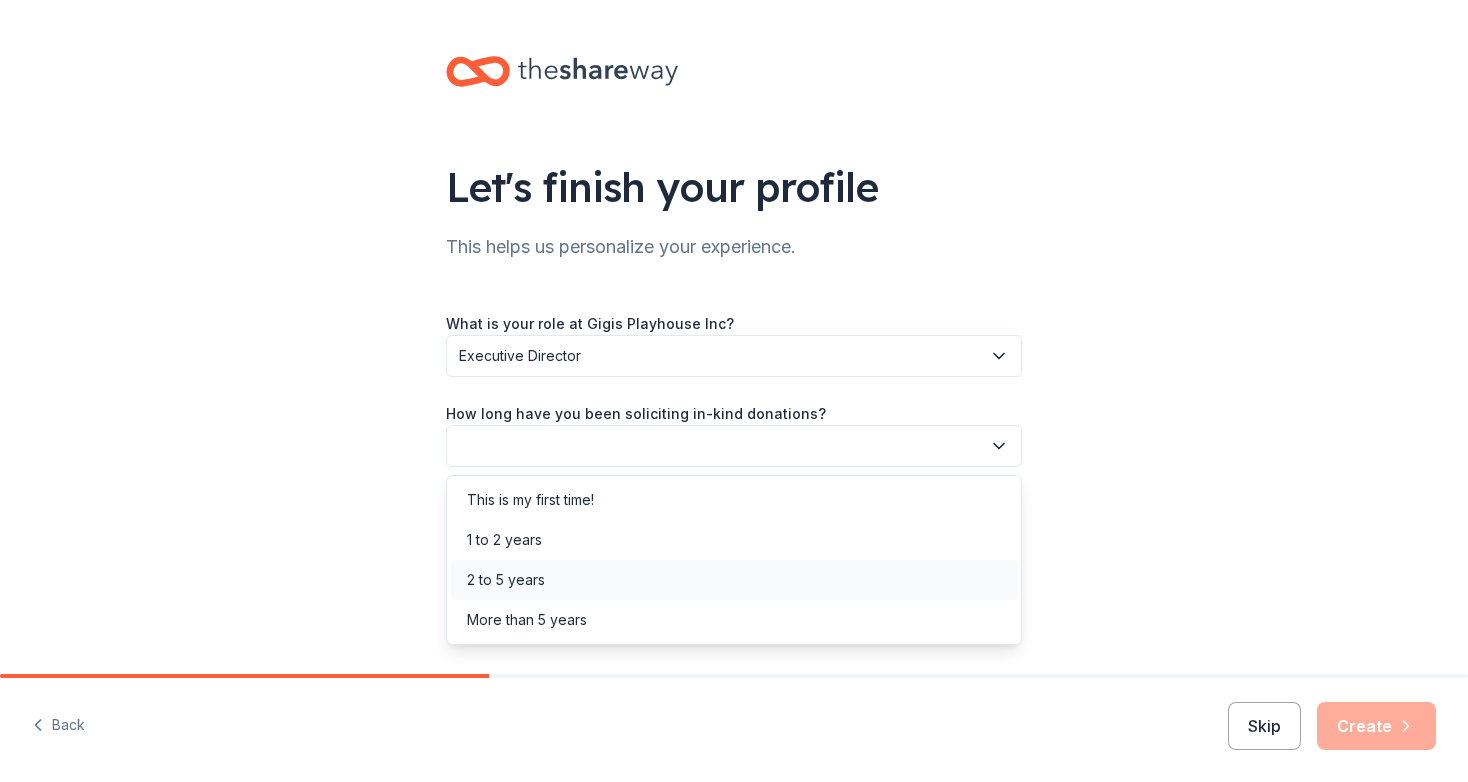click on "2 to 5 years" at bounding box center [506, 580] 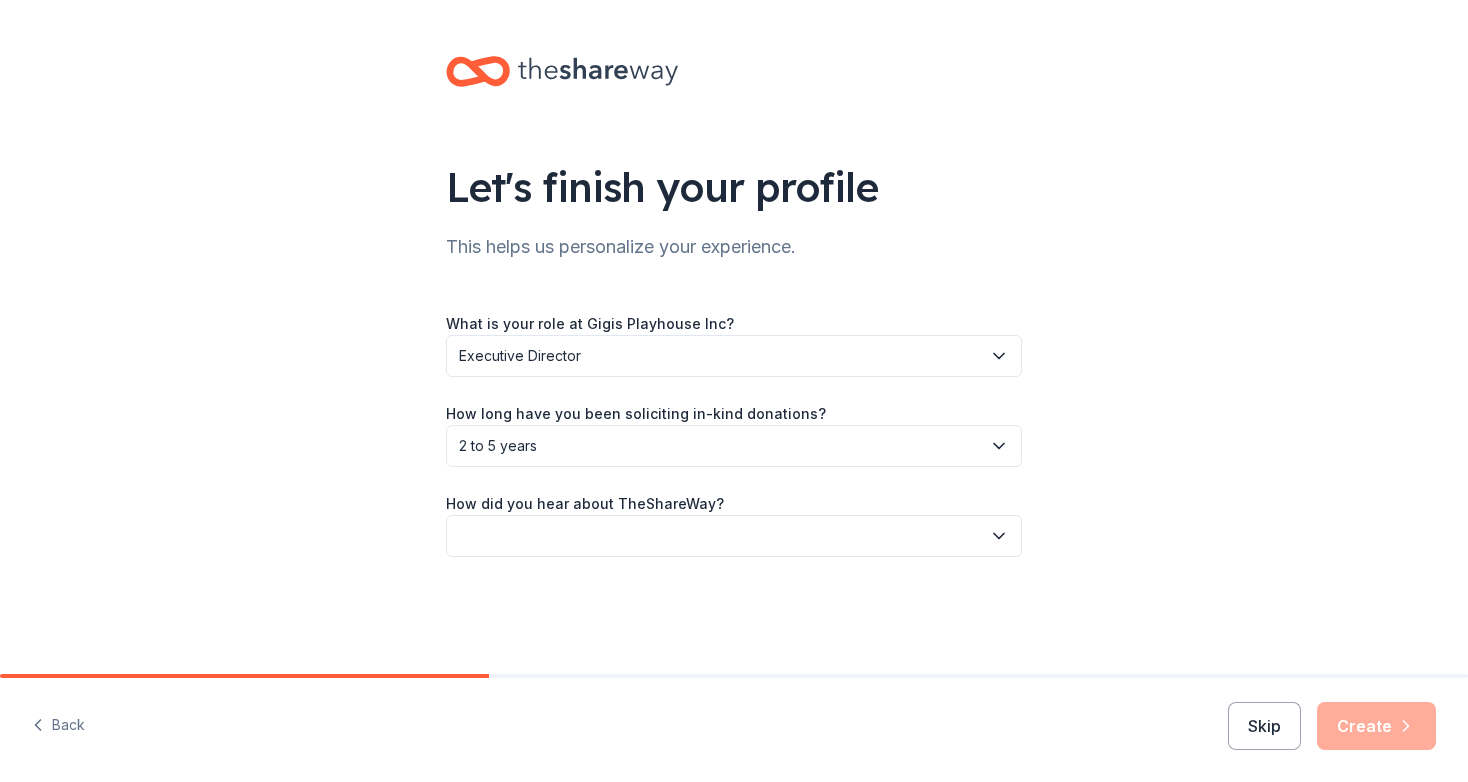 click at bounding box center [734, 536] 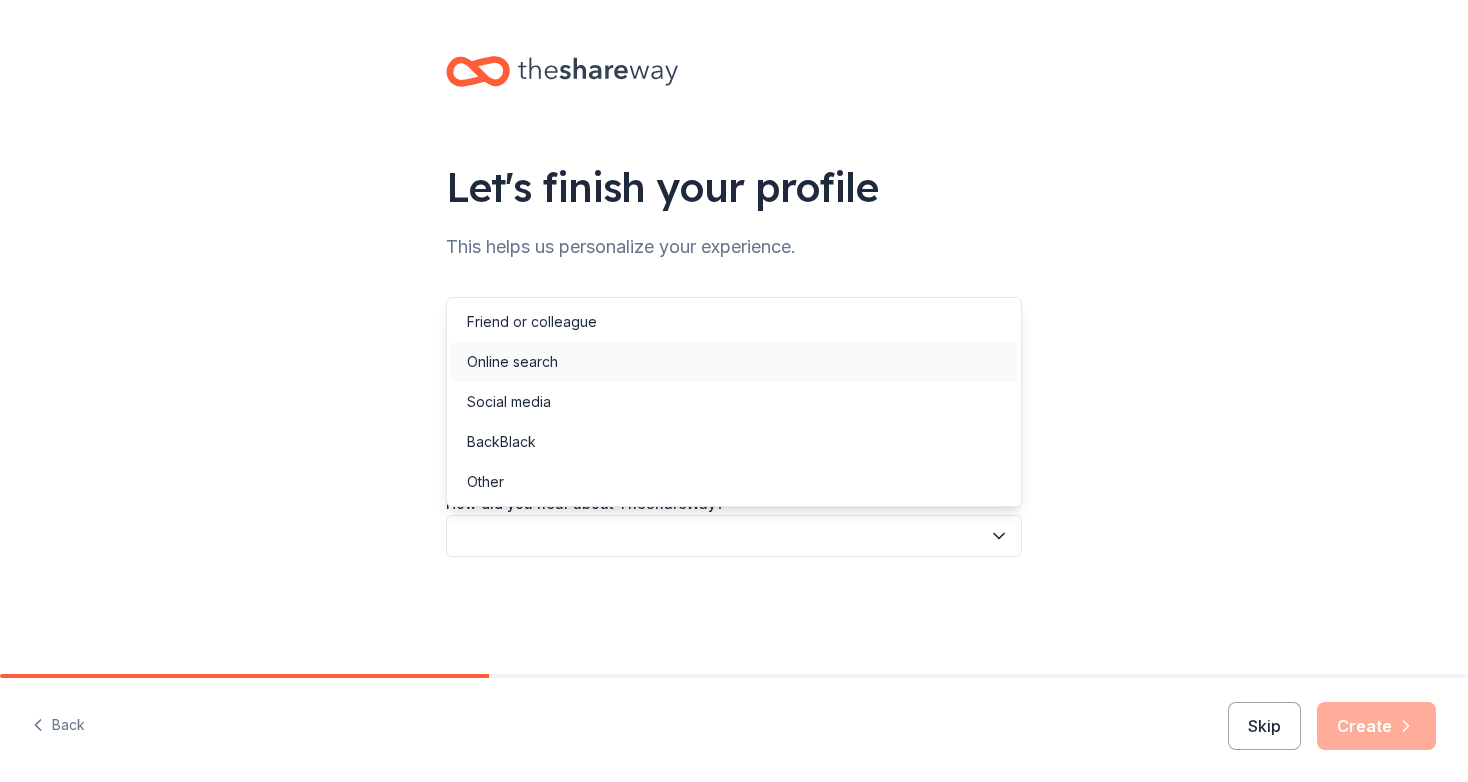 click on "Online search" at bounding box center [512, 362] 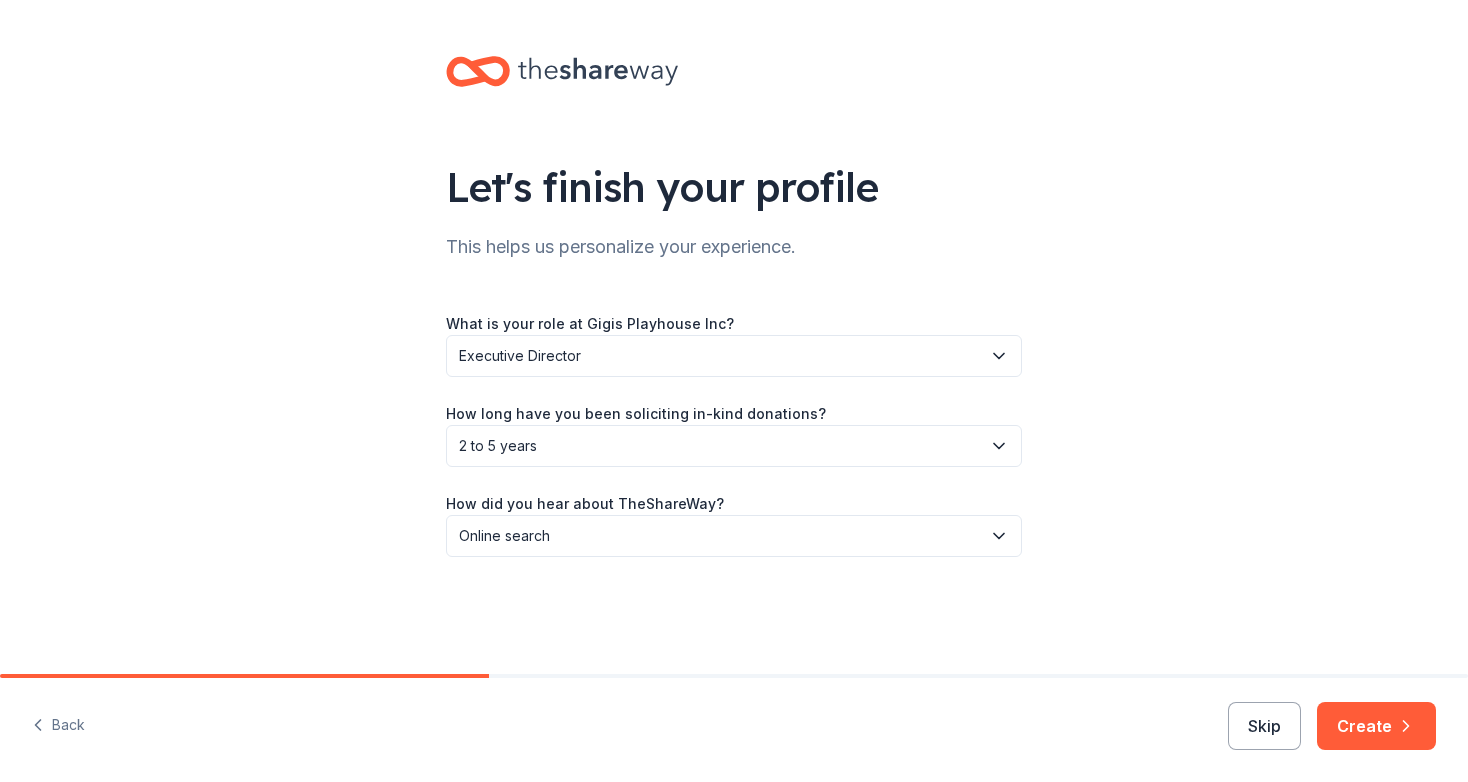 click on "Create" at bounding box center (1376, 726) 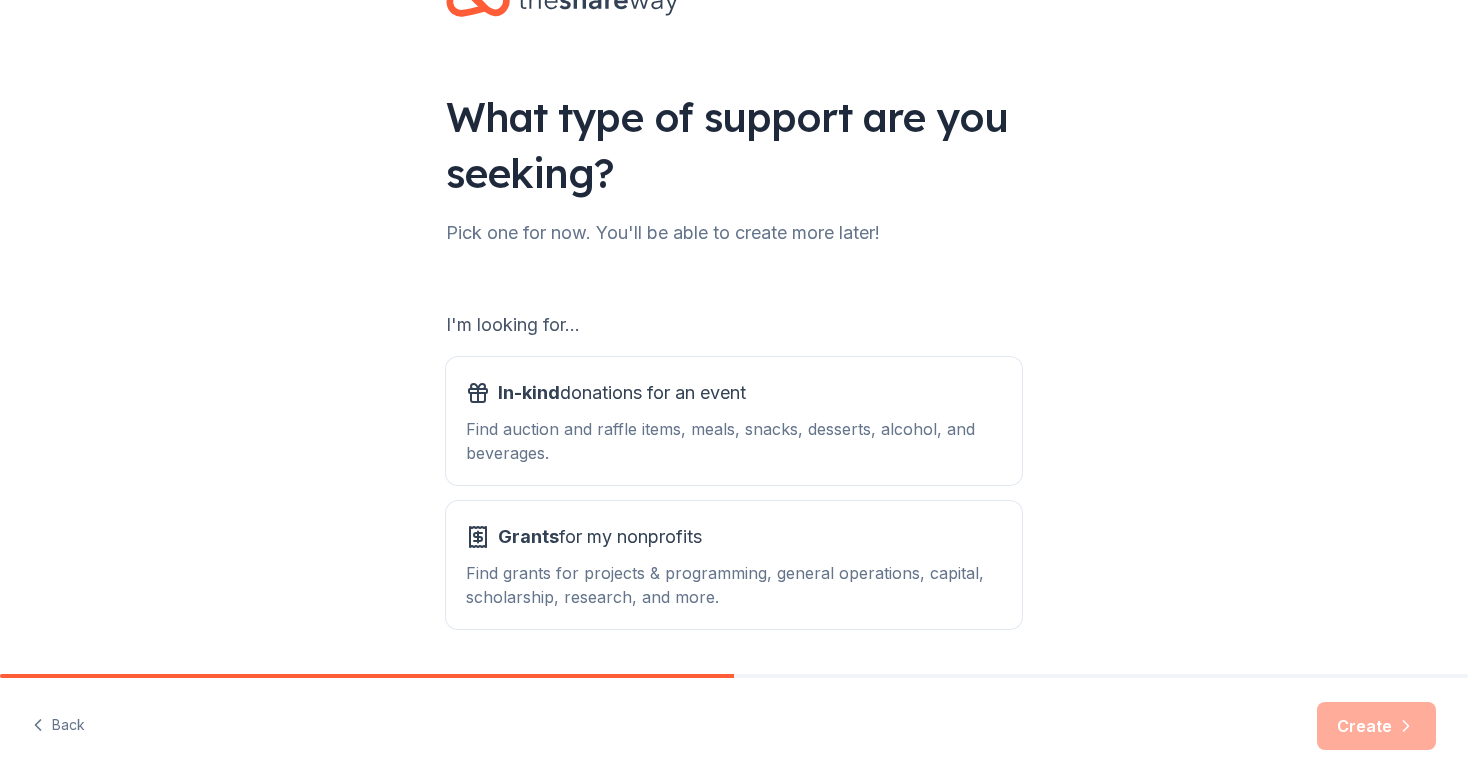 scroll, scrollTop: 133, scrollLeft: 0, axis: vertical 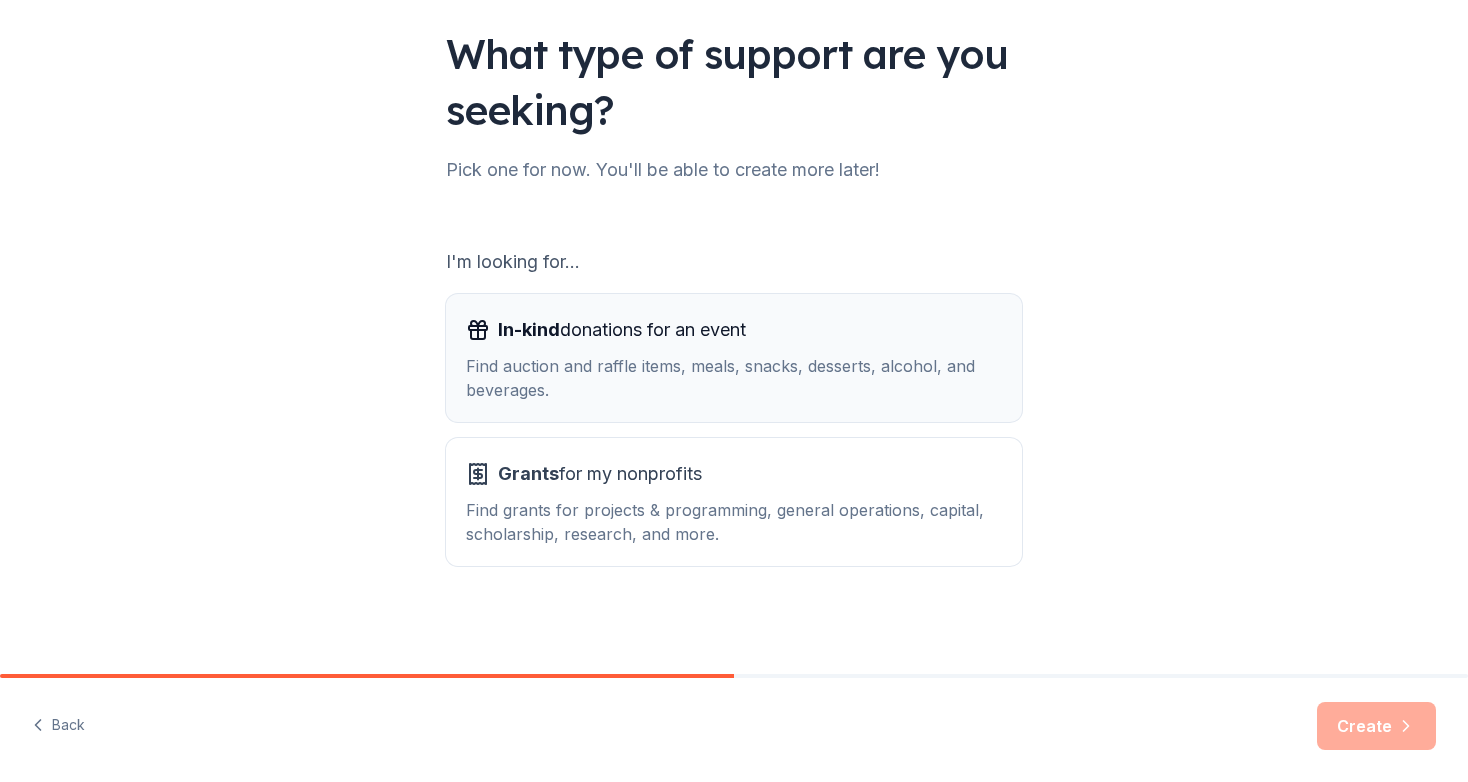 click on "In-kind" at bounding box center (529, 329) 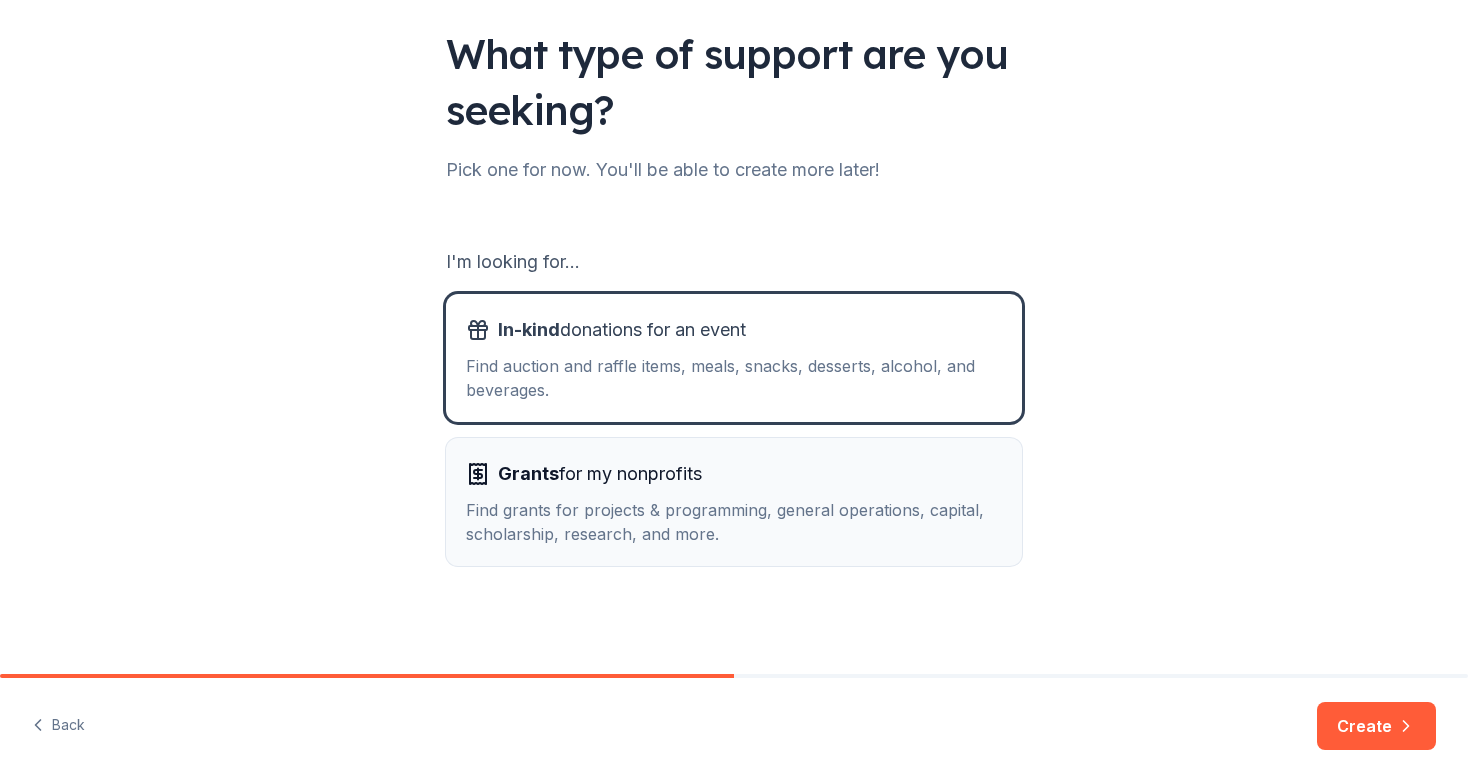 click on "Find grants for projects & programming, general operations, capital, scholarship, research, and more." at bounding box center [734, 522] 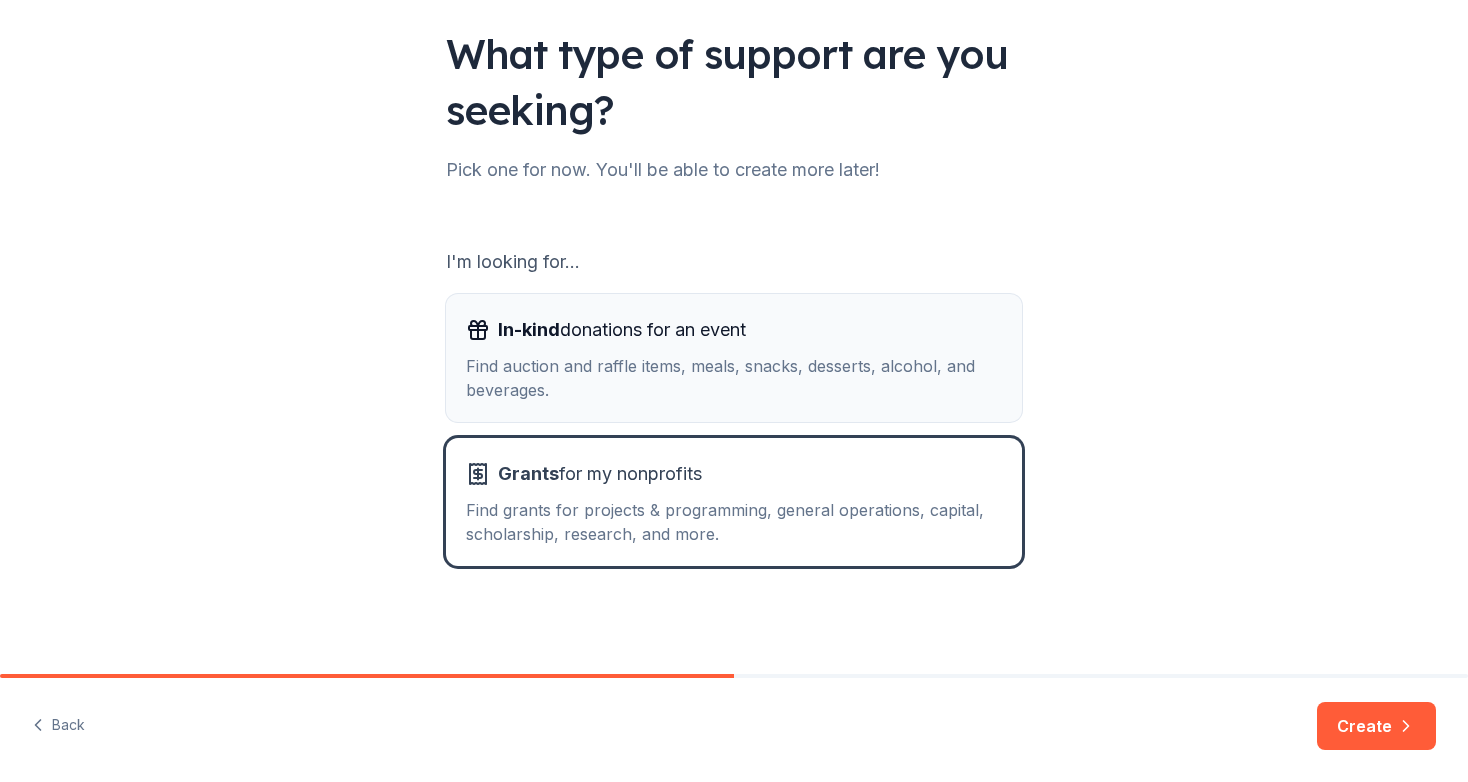 click on "Find auction and raffle items, meals, snacks, desserts, alcohol, and beverages." at bounding box center [734, 378] 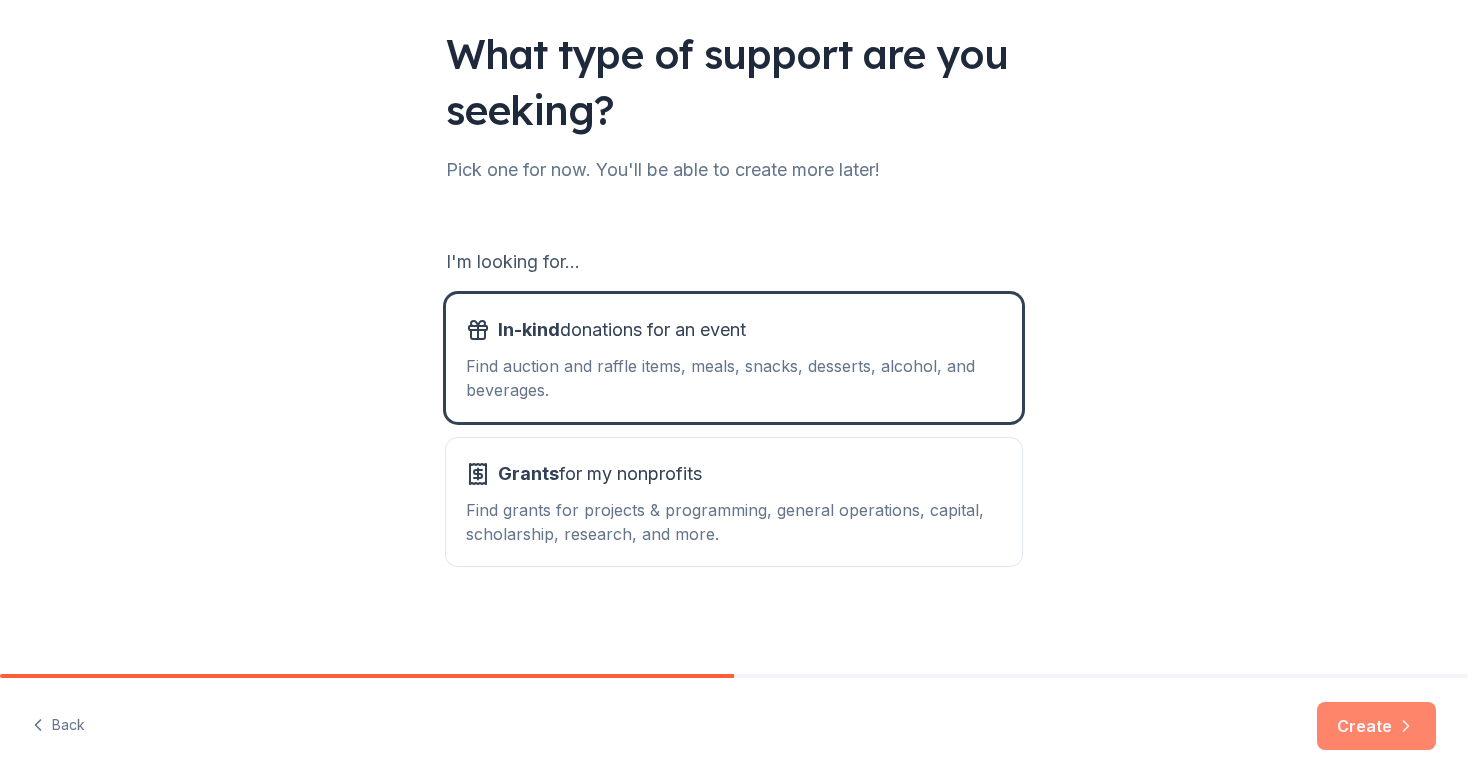 click on "Create" at bounding box center (1376, 726) 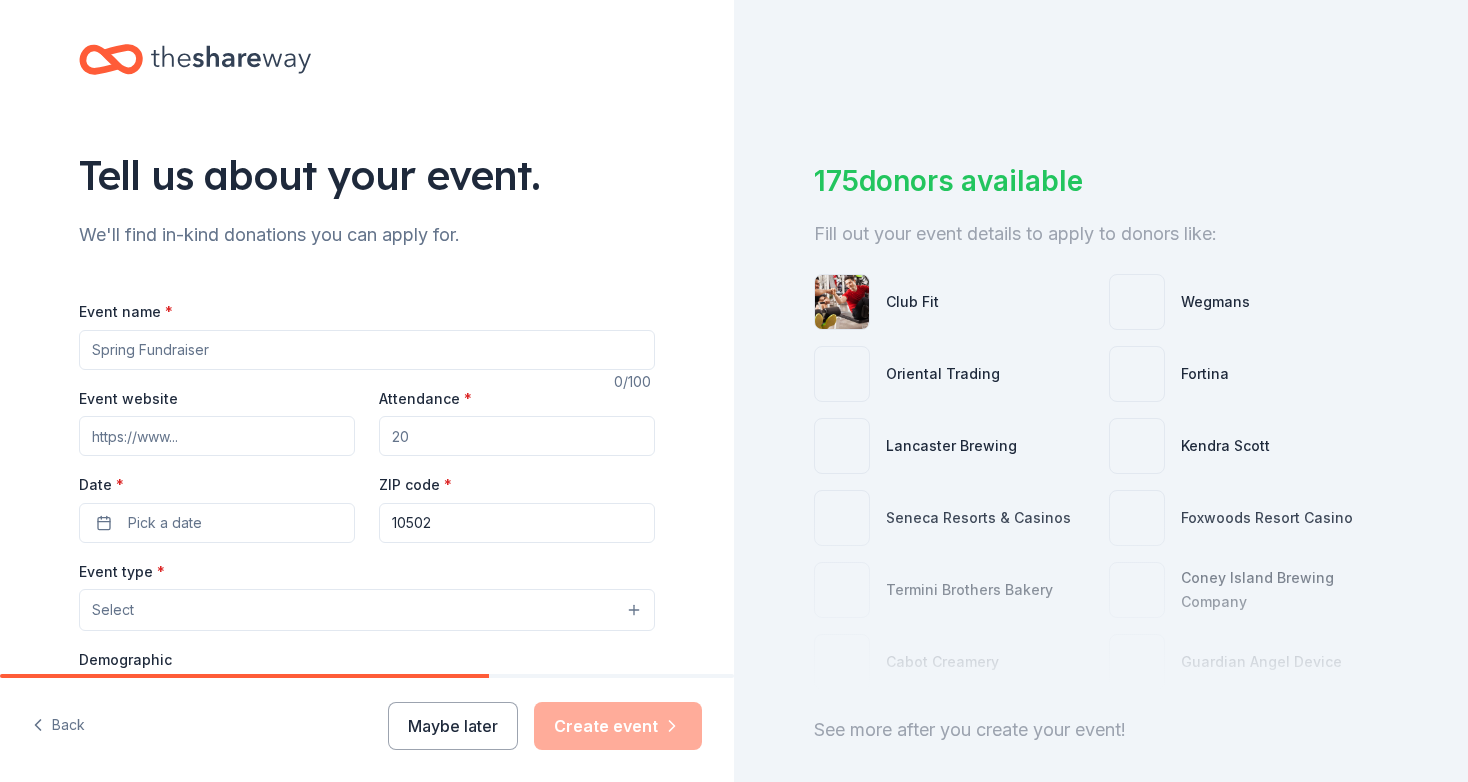 scroll, scrollTop: 0, scrollLeft: 0, axis: both 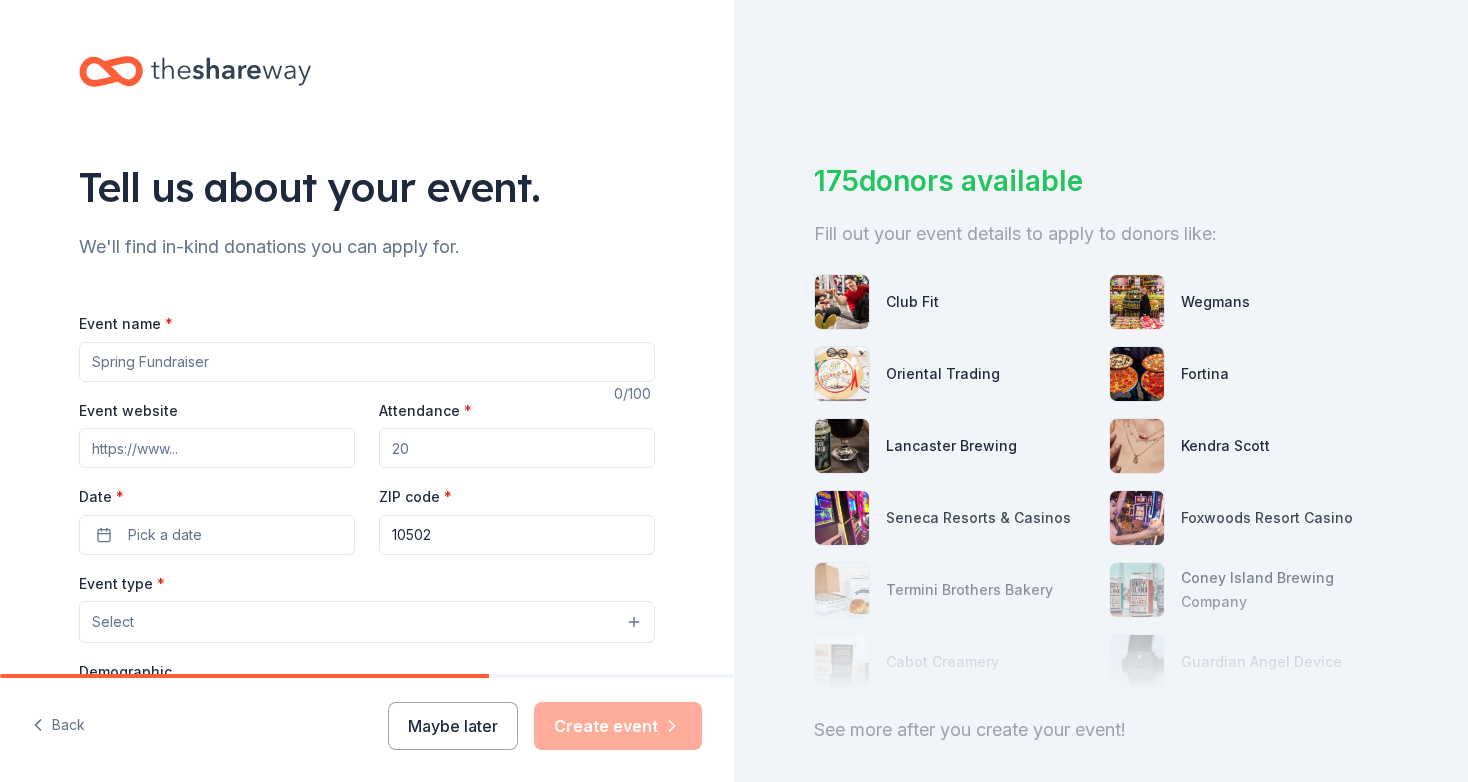 click on "Event name *" at bounding box center (367, 362) 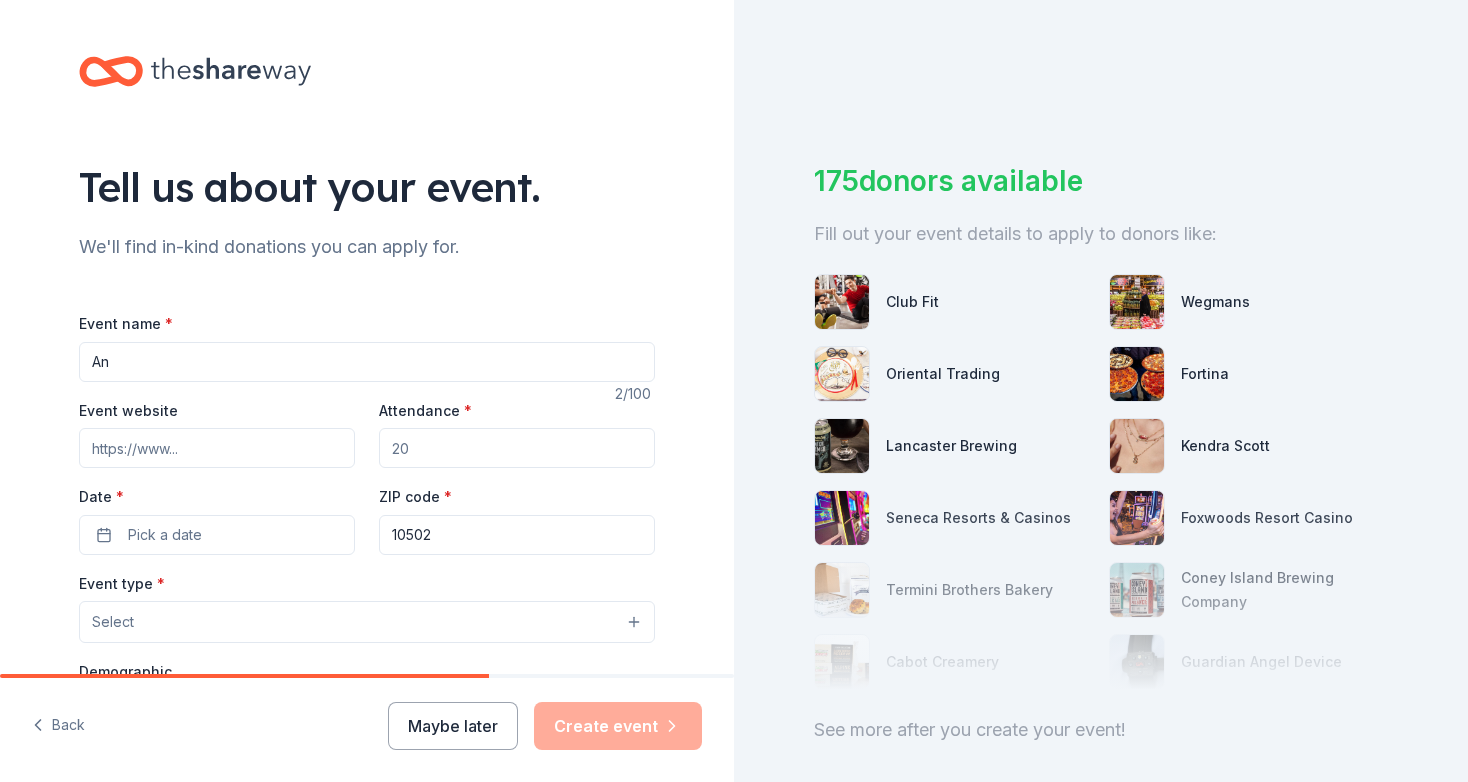 type on "A" 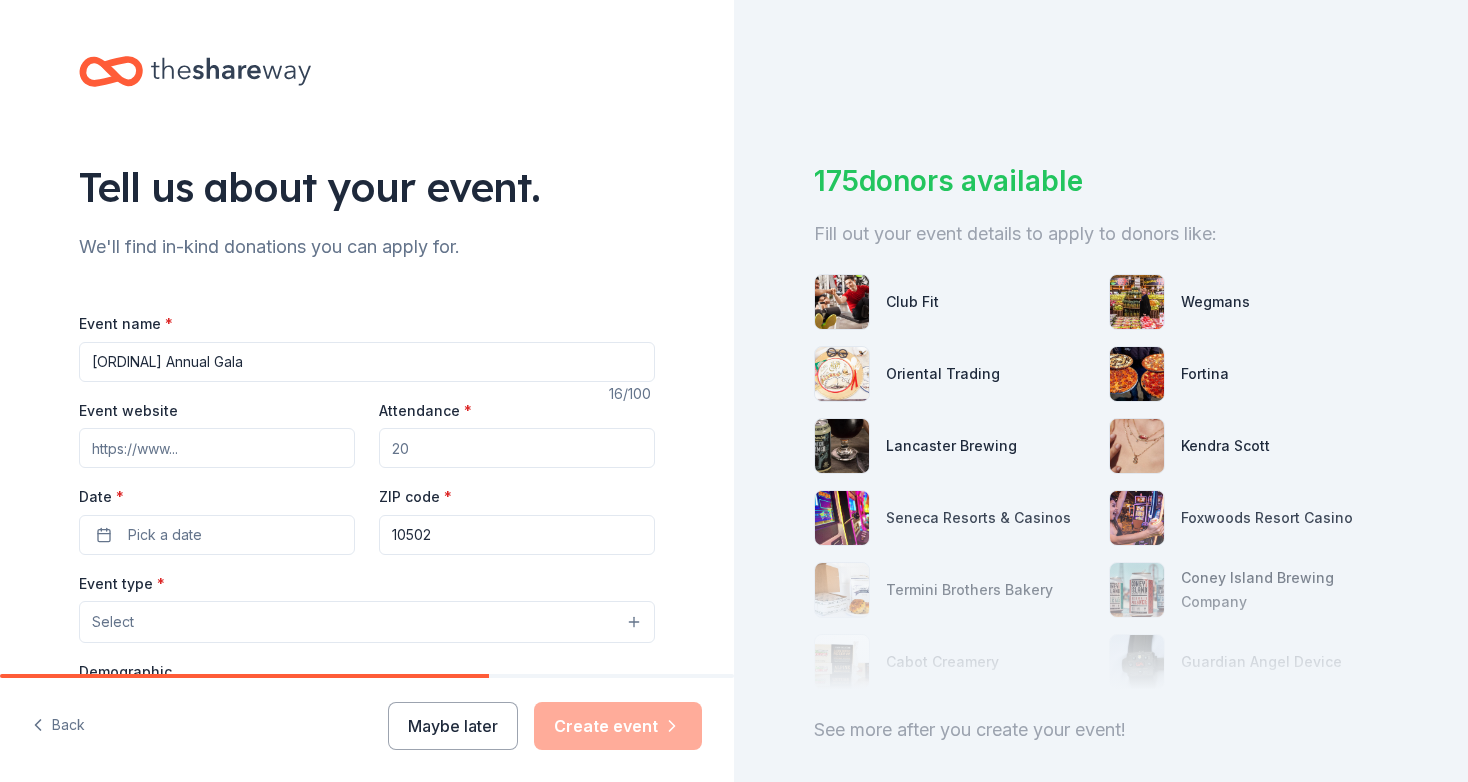 type on "[ORDINAL] Annual Gala" 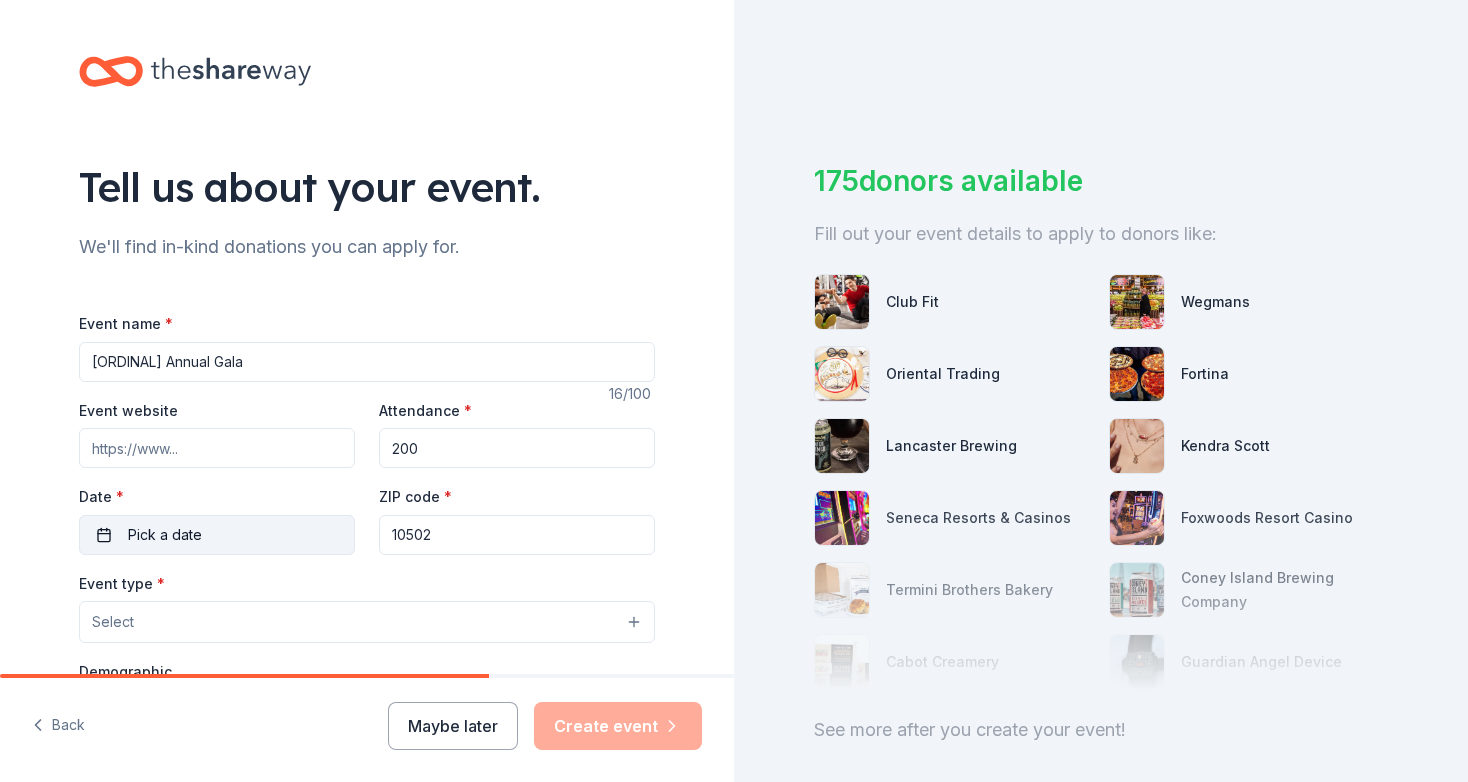 type on "200" 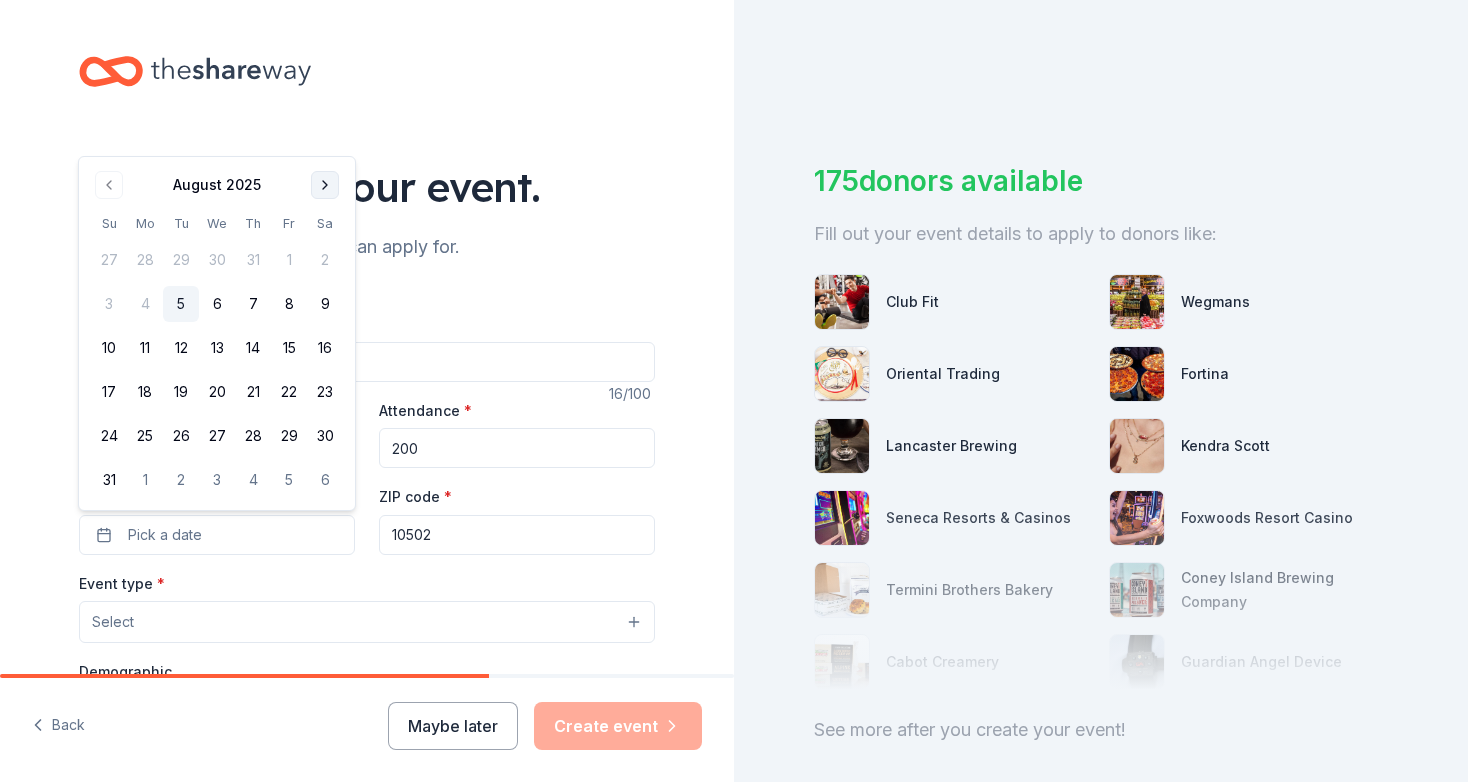 click at bounding box center [325, 185] 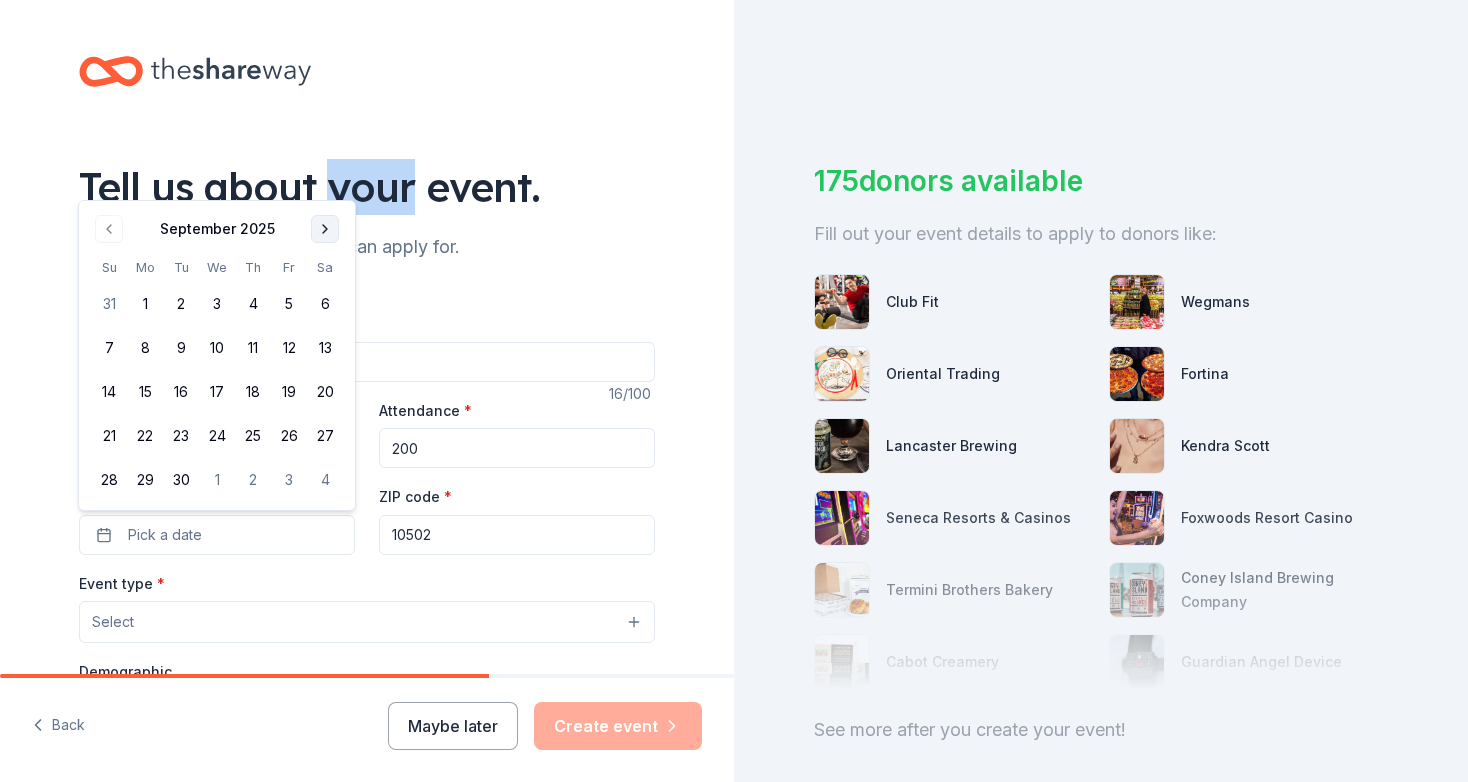 click on "Tell us about your event." at bounding box center [367, 187] 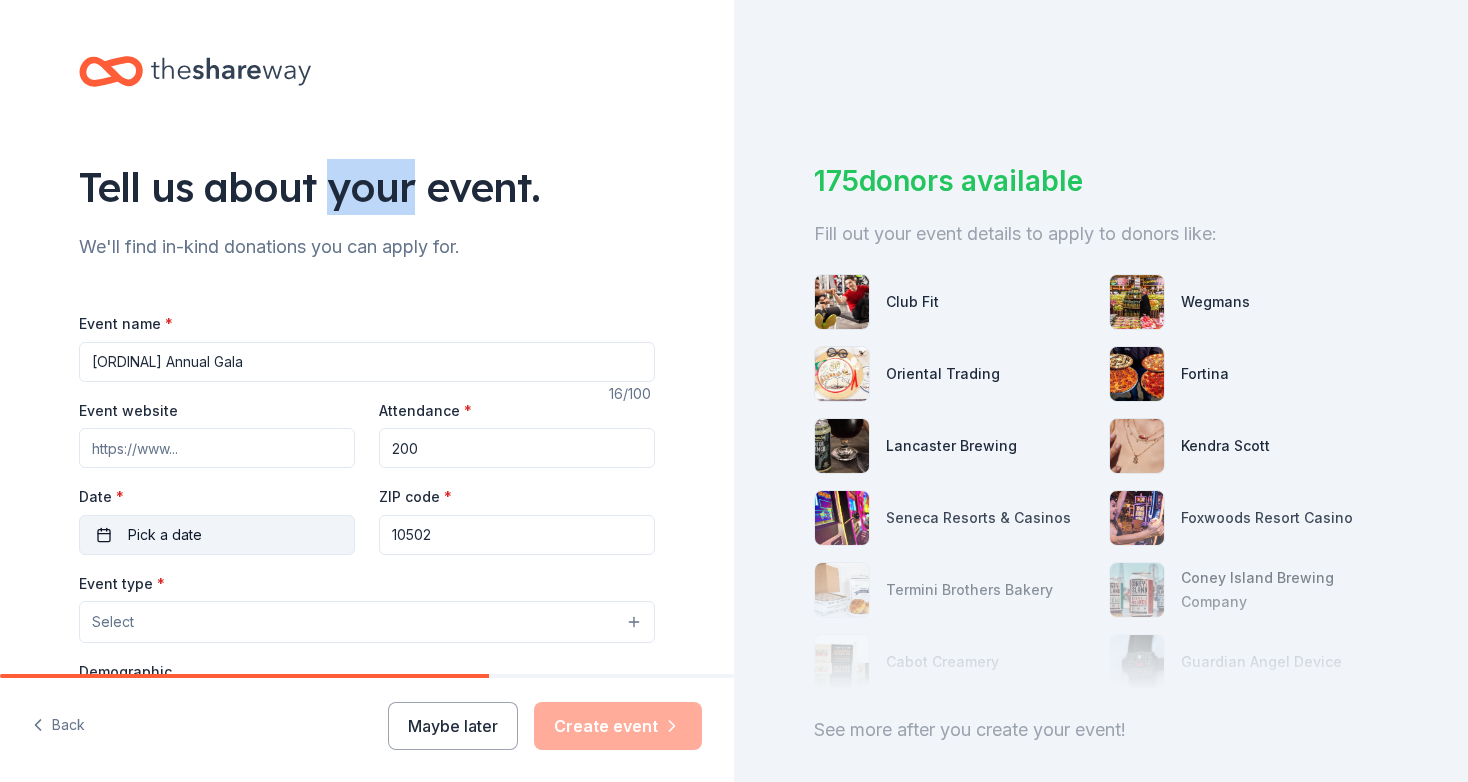 click on "Pick a date" at bounding box center [165, 535] 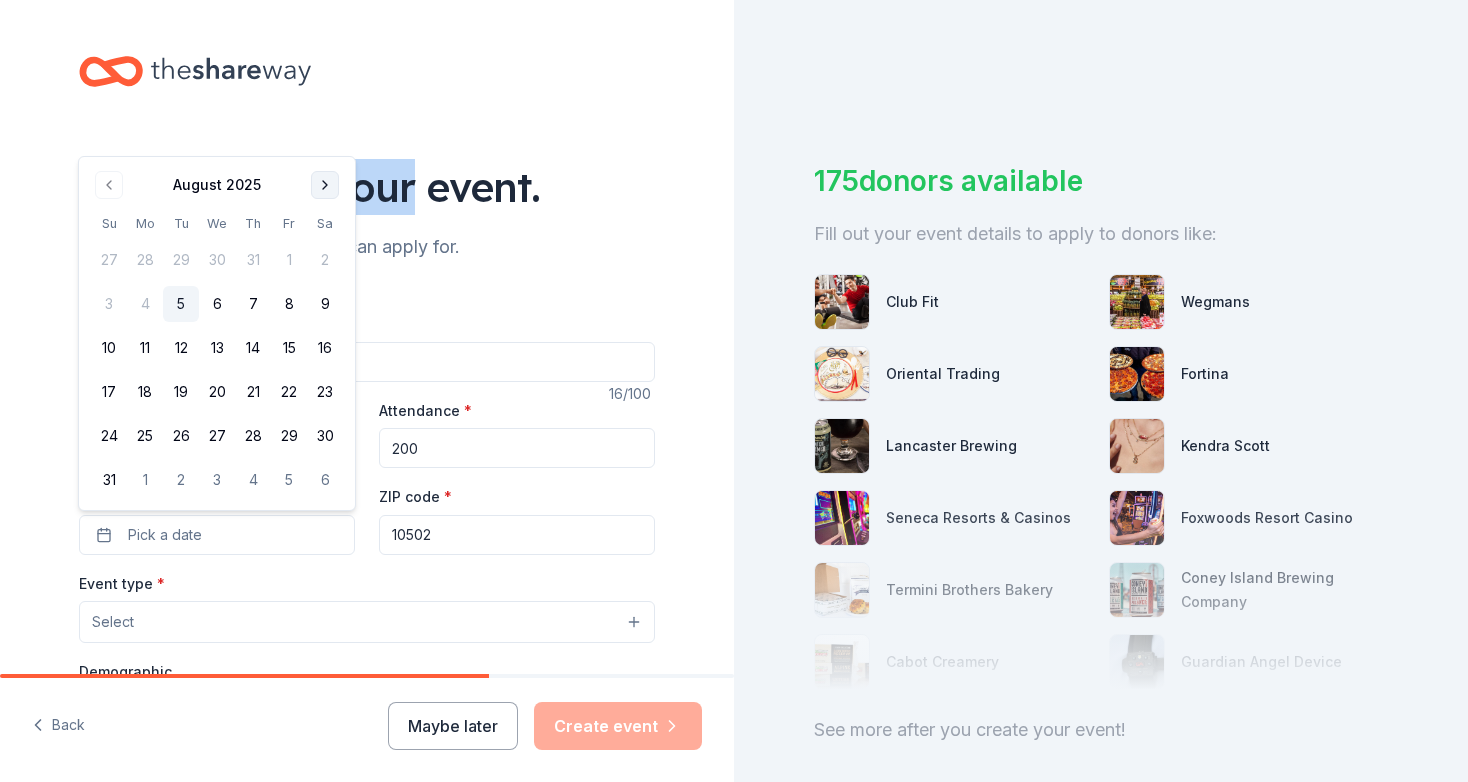 click at bounding box center (325, 185) 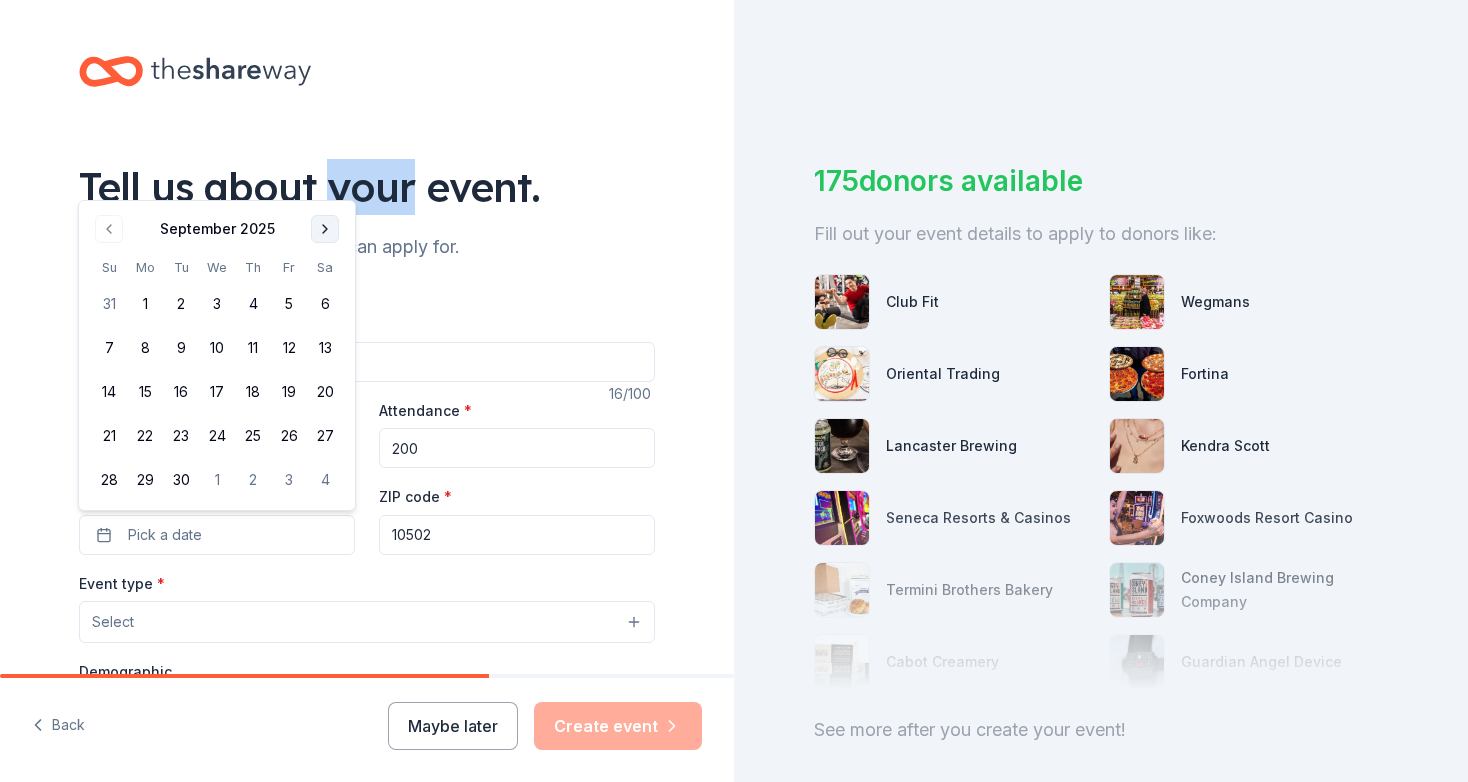 click at bounding box center (325, 229) 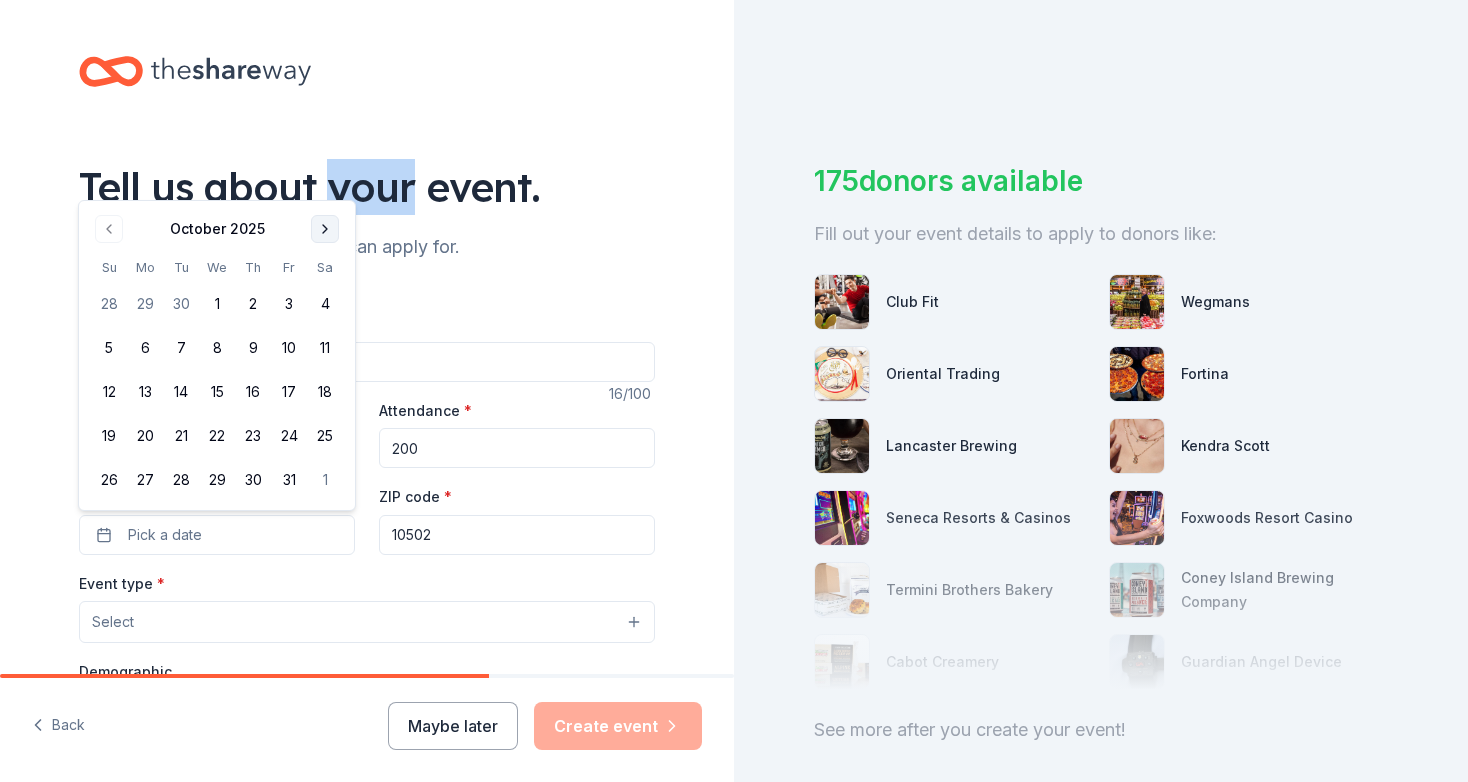 click at bounding box center [325, 229] 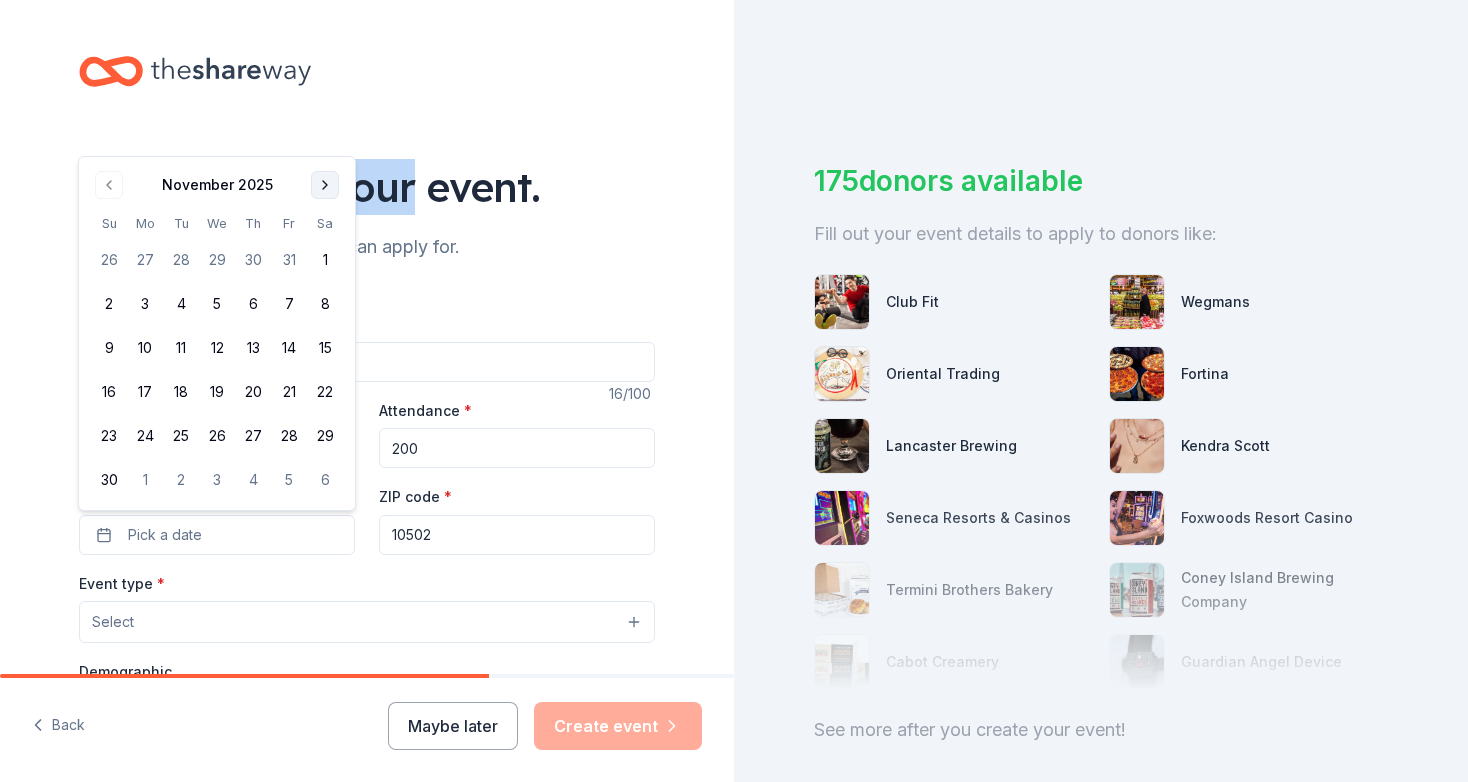 click on "Sa" at bounding box center [325, 223] 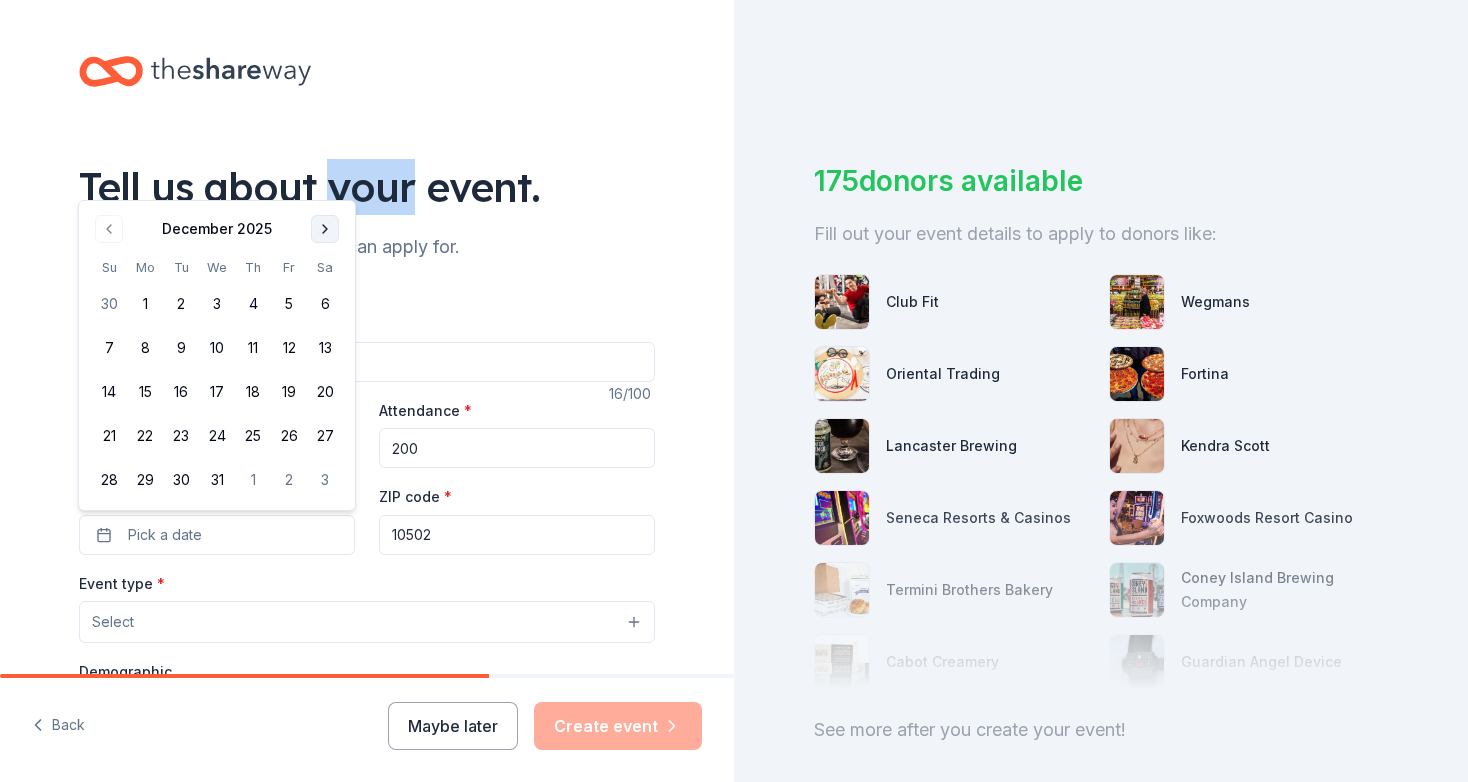 click at bounding box center (325, 229) 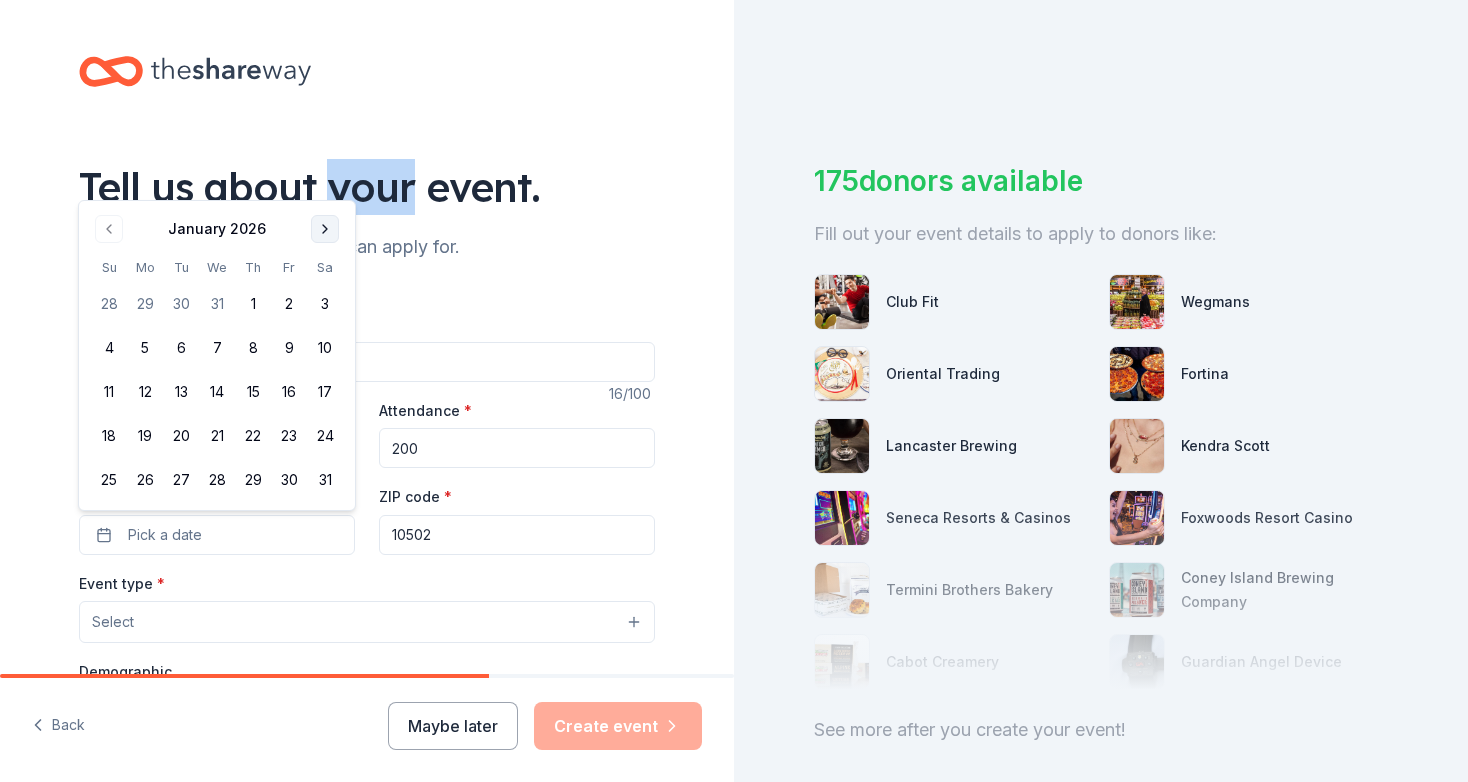 click at bounding box center [325, 229] 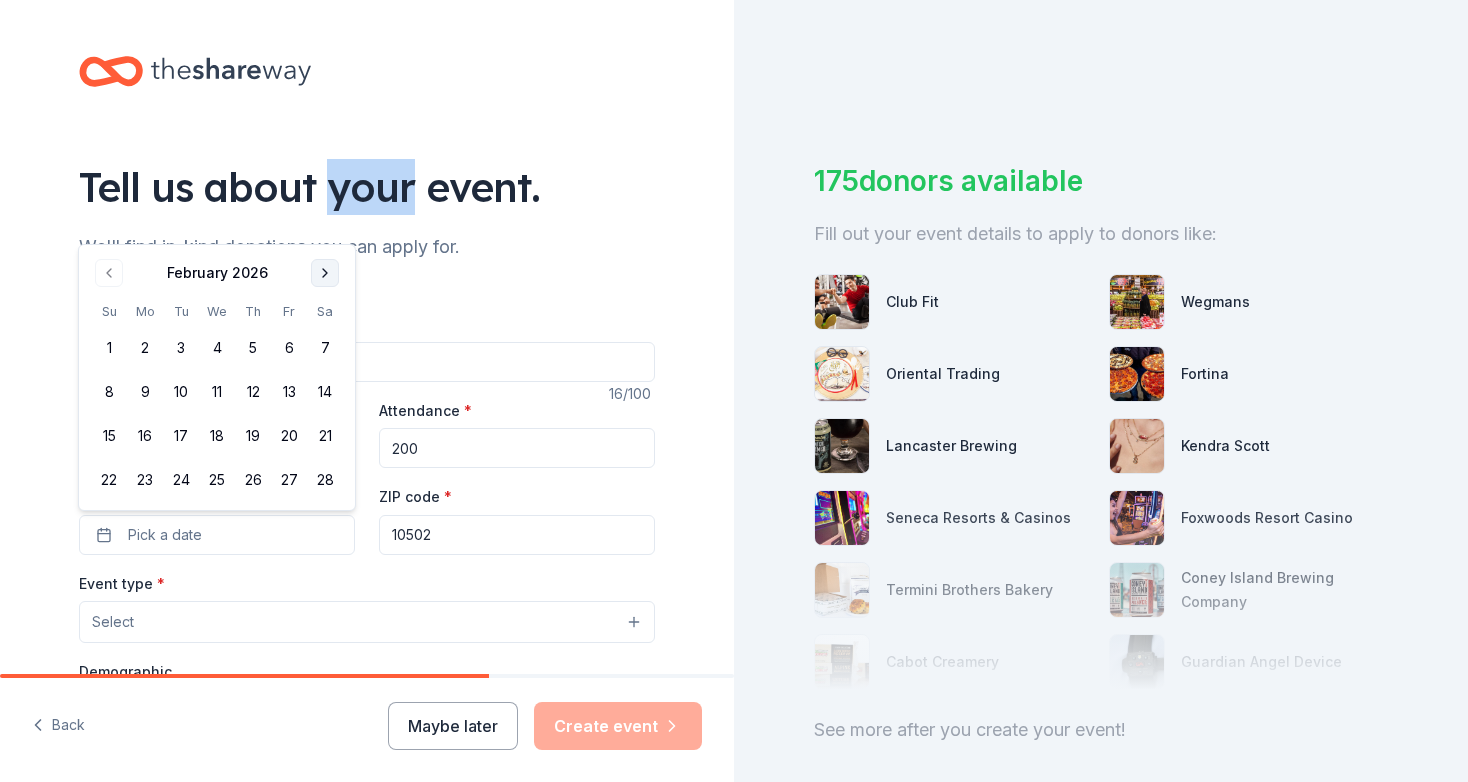 click at bounding box center (325, 273) 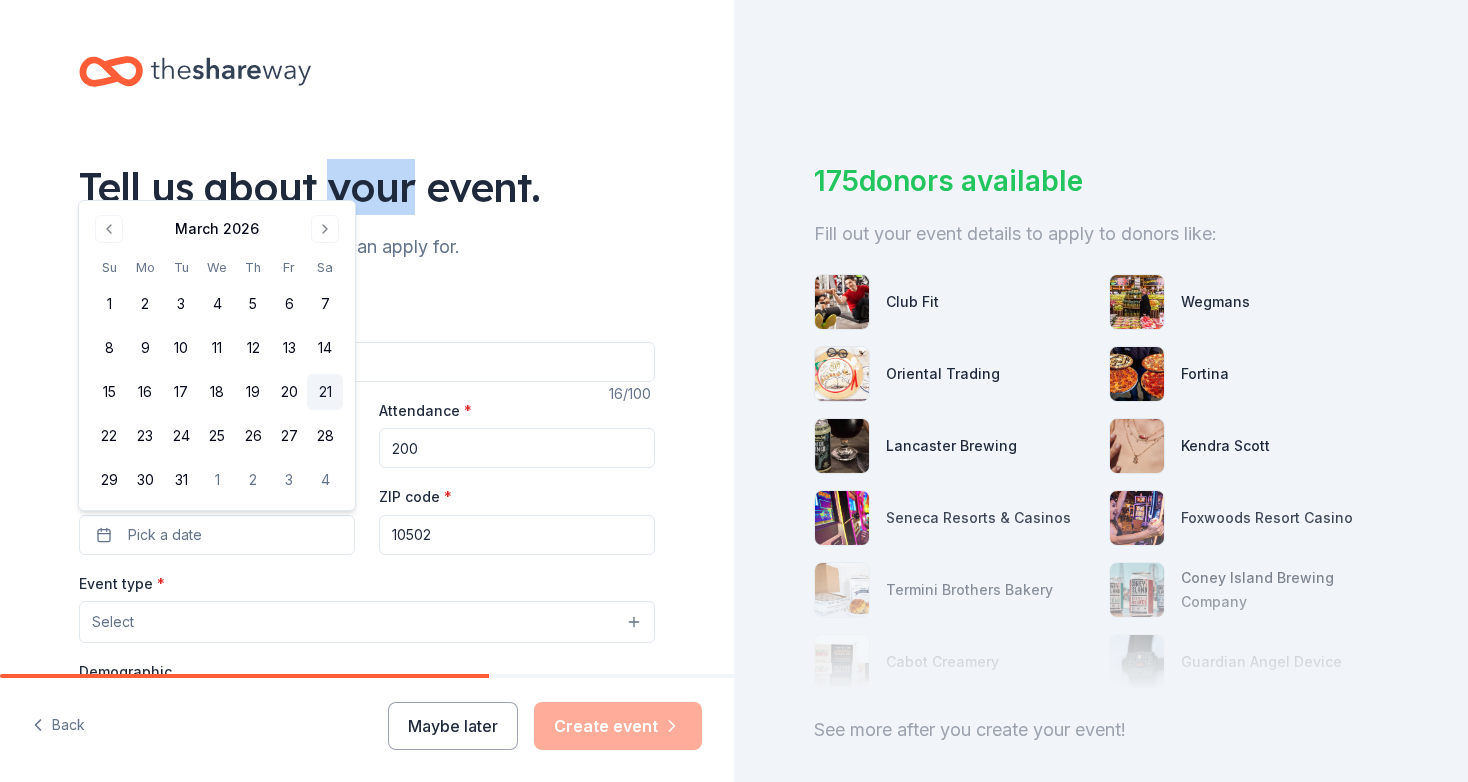 click on "21" at bounding box center [325, 392] 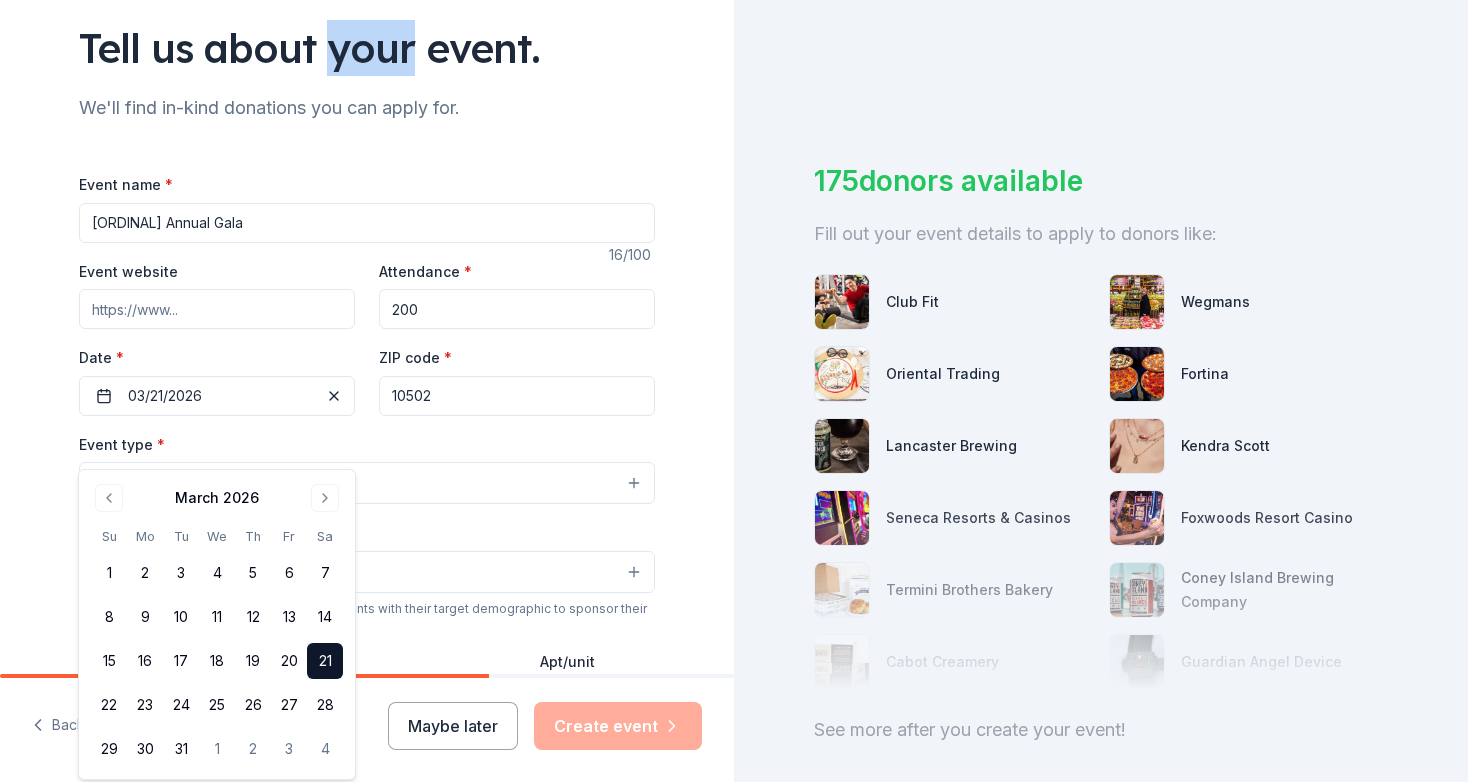 scroll, scrollTop: 168, scrollLeft: 0, axis: vertical 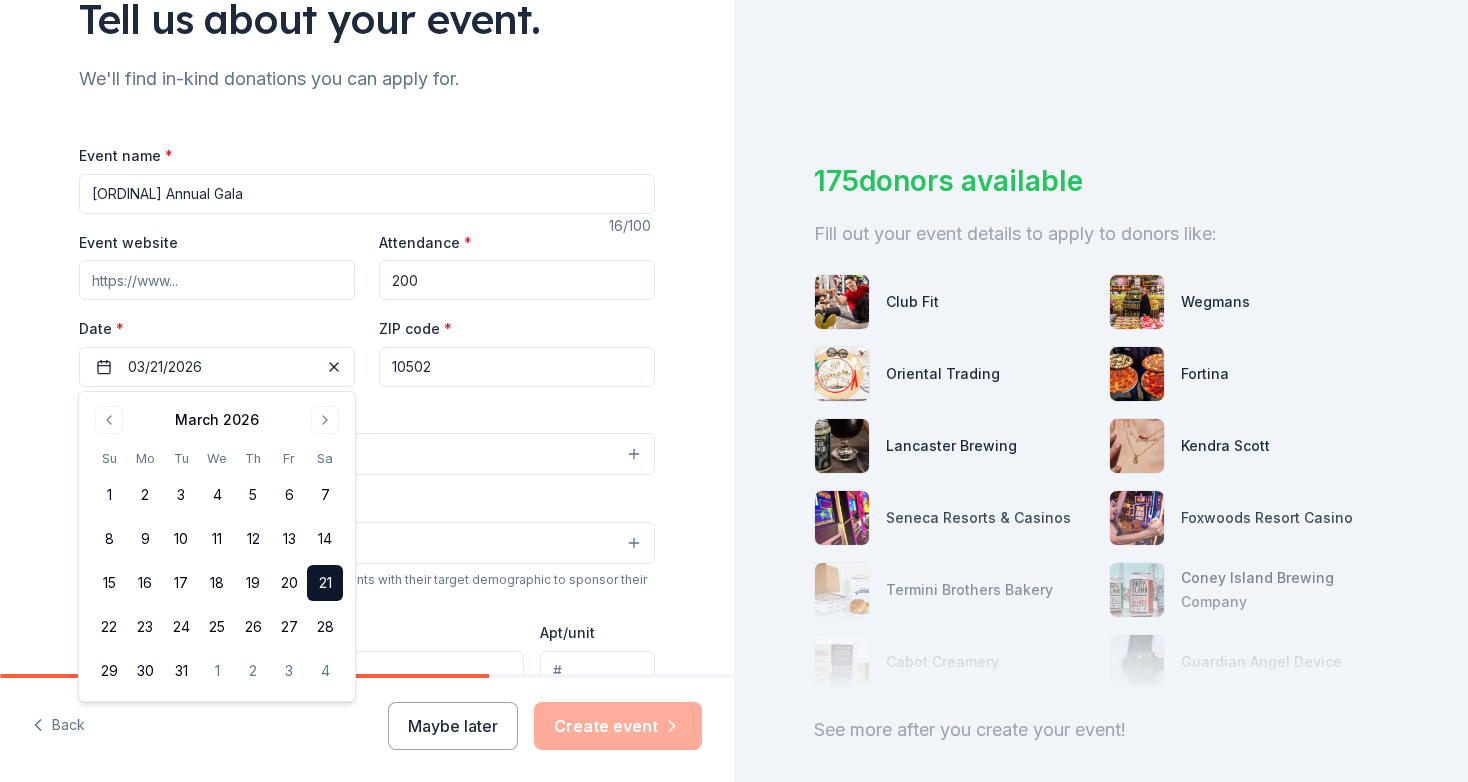 click on "Event type * Select" at bounding box center (367, 439) 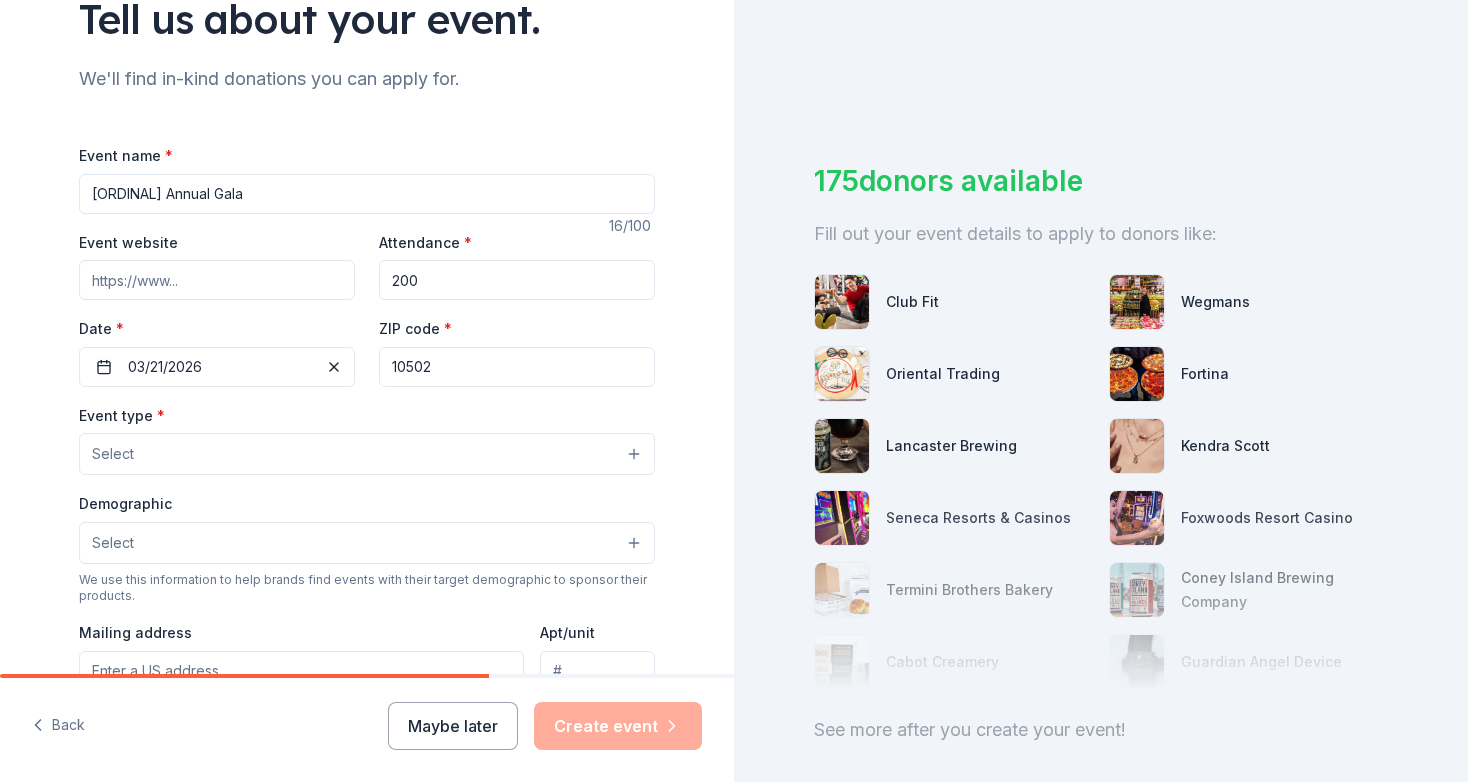 click on "Select" at bounding box center (367, 454) 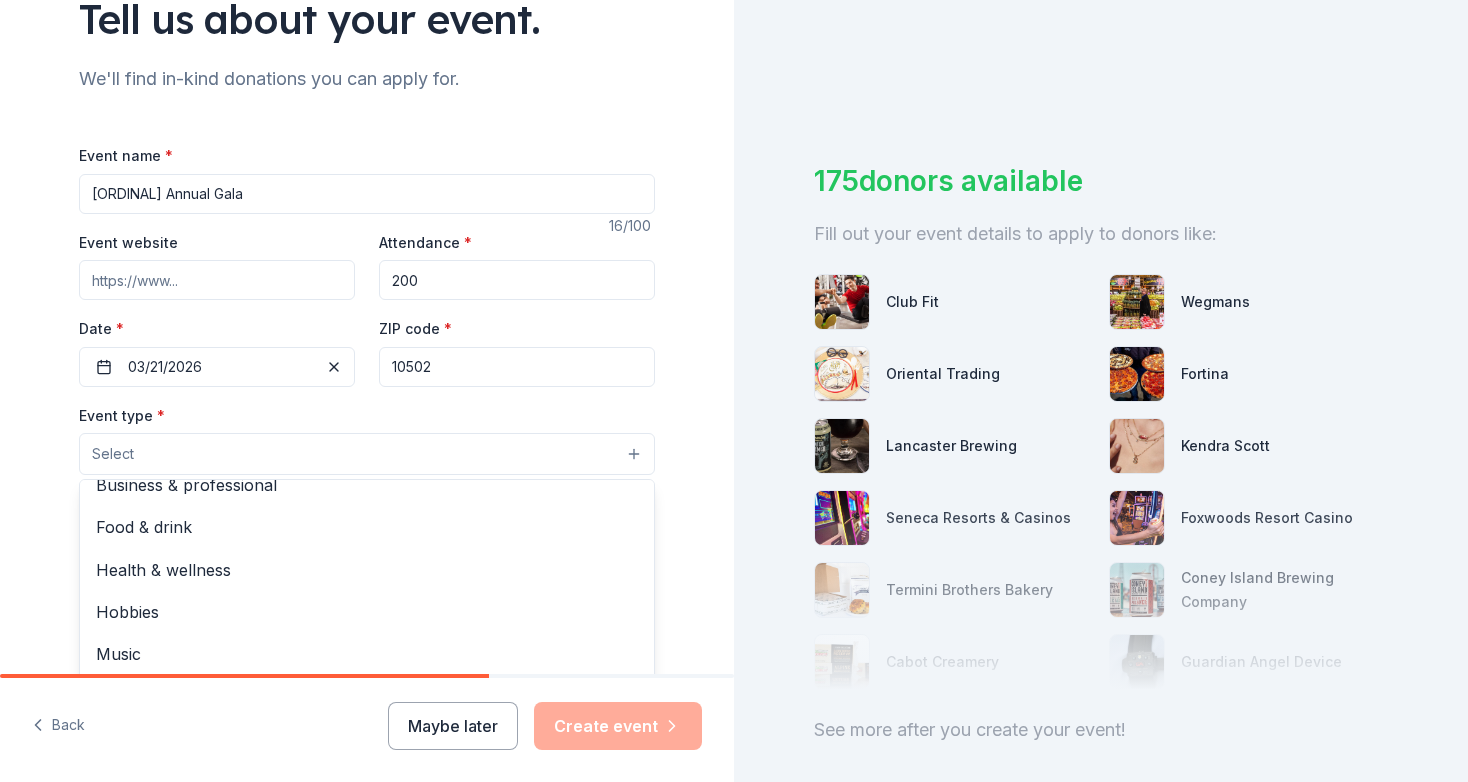 scroll, scrollTop: 0, scrollLeft: 0, axis: both 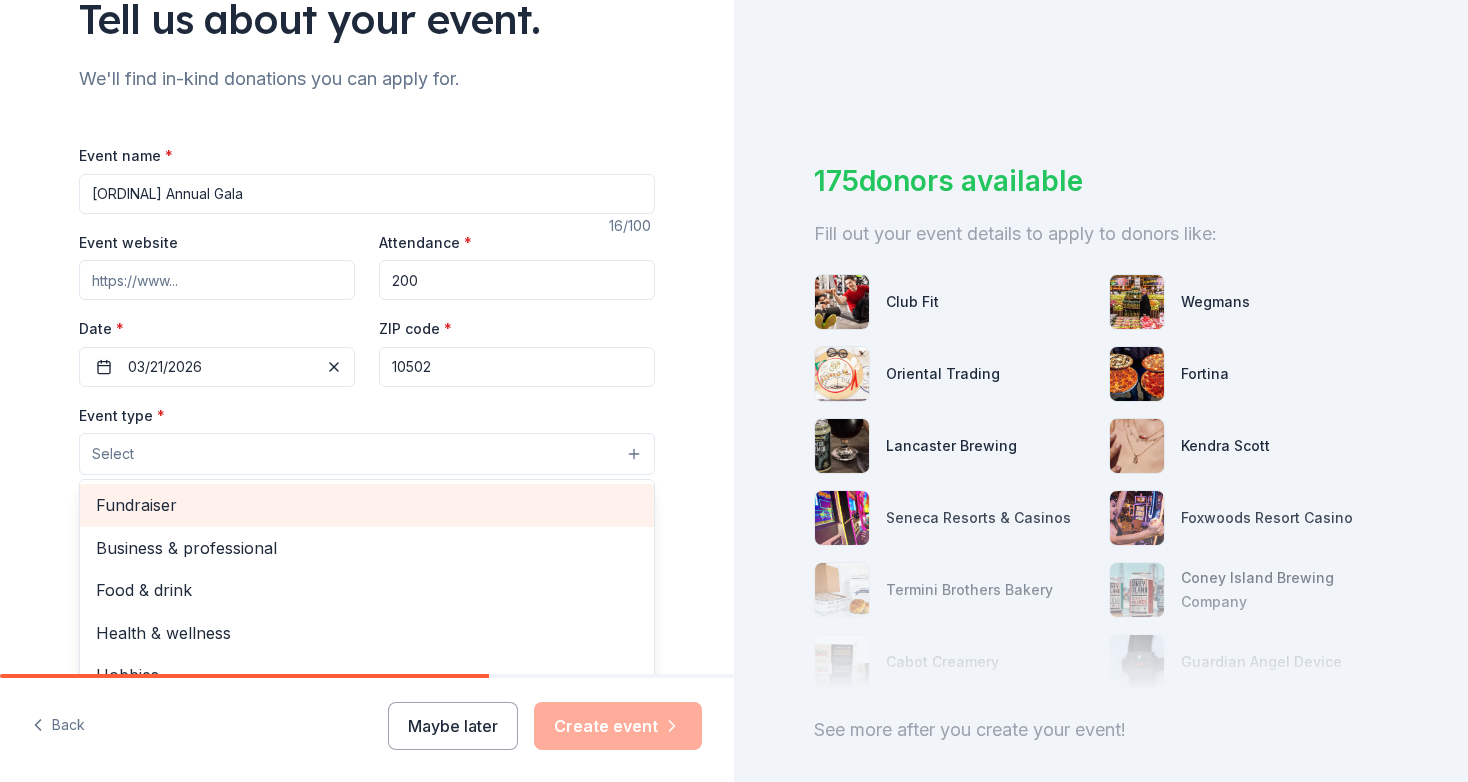 click on "Fundraiser" at bounding box center [367, 505] 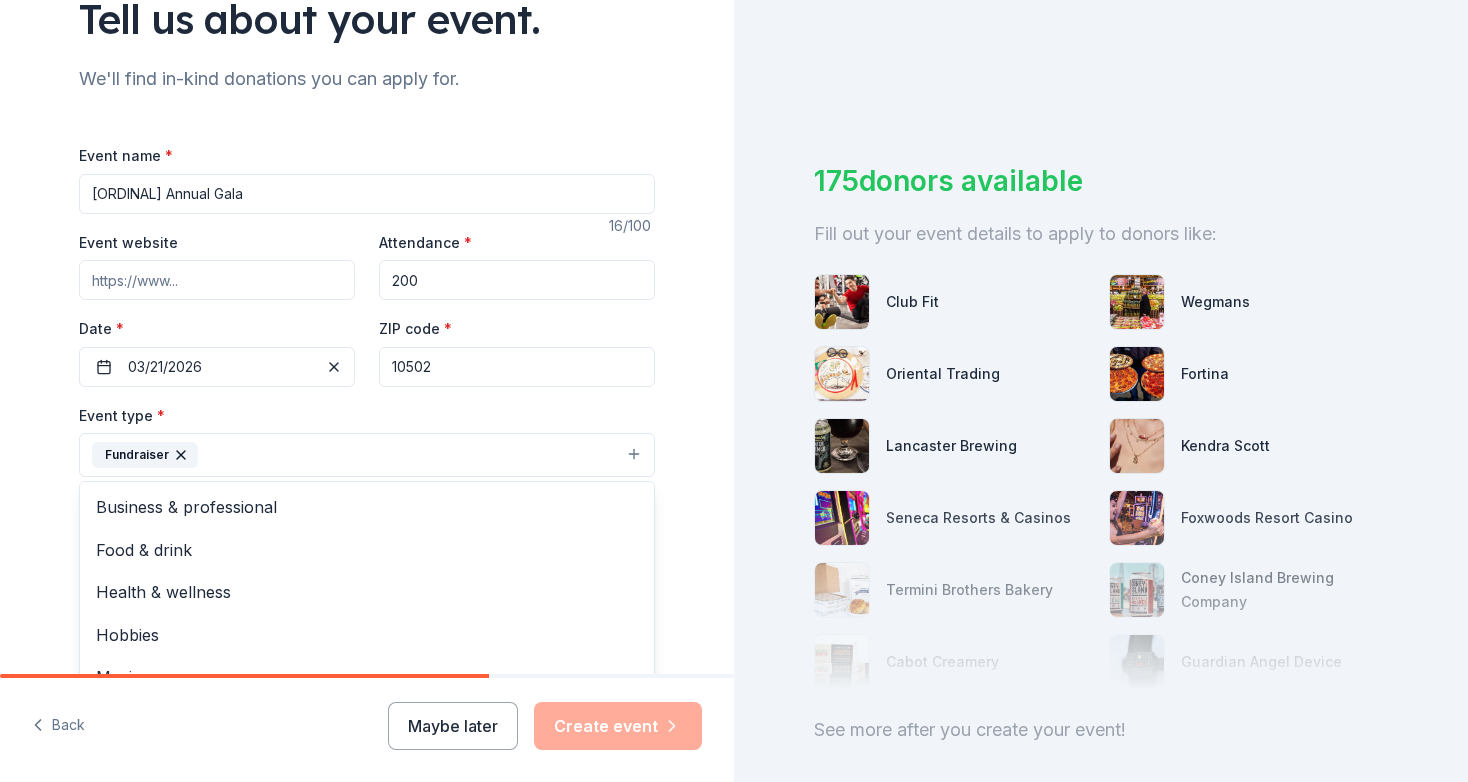 click on "Tell us about your event. We'll find in-kind donations you can apply for. Event name * 10th Annual Gala 16 /100 Event website Attendance * 200 Date * 03/21/2026 ZIP code * [POSTAL_CODE] Event type * Fundraiser Business & professional Food & drink Health & wellness Hobbies Music Performing & visual arts Demographic Select We use this information to help brands find events with their target demographic to sponsor their products. Mailing address Apt/unit Description What are you looking for? * Auction & raffle Meals Snacks Desserts Alcohol Beverages Send me reminders Email me reminders of donor application deadlines Recurring event" at bounding box center (367, 498) 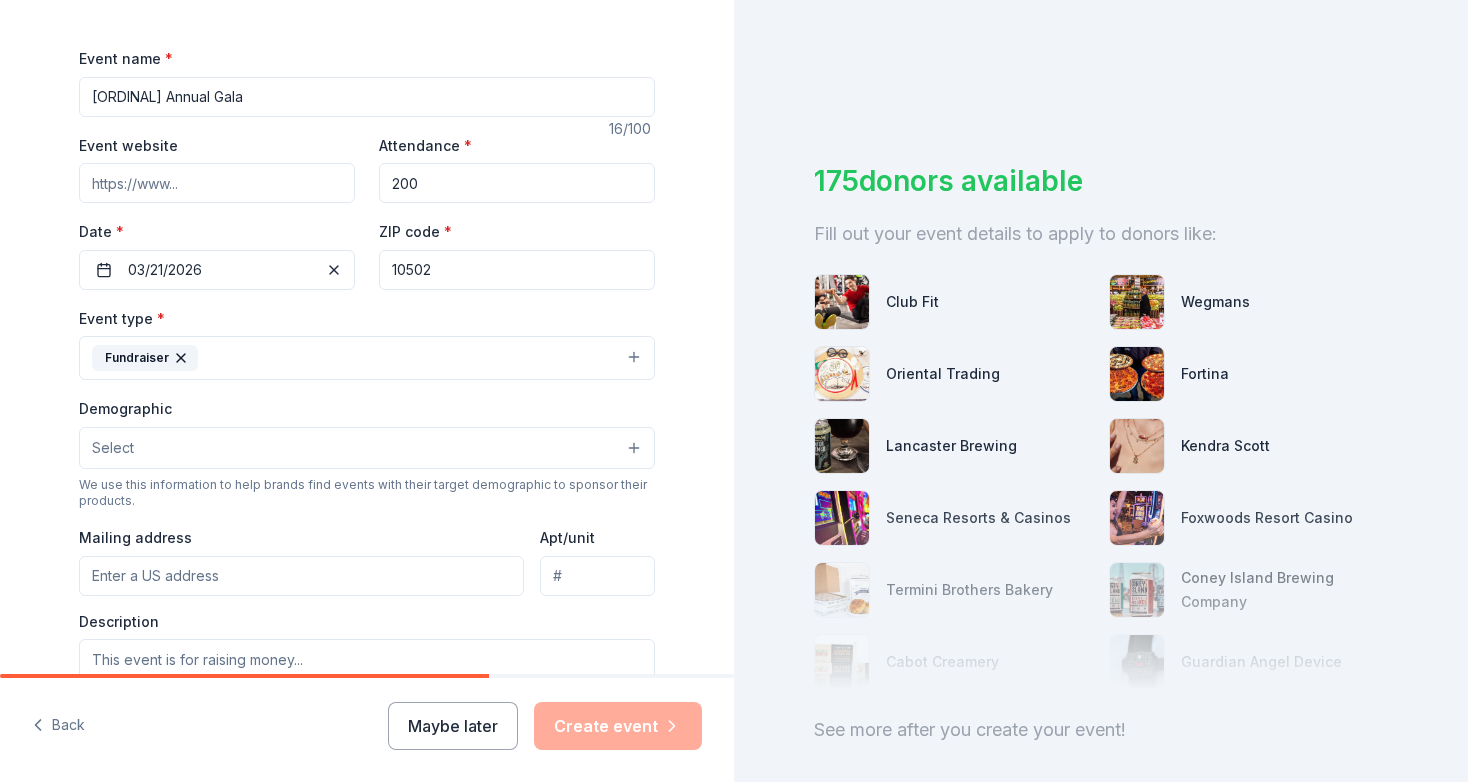 scroll, scrollTop: 352, scrollLeft: 0, axis: vertical 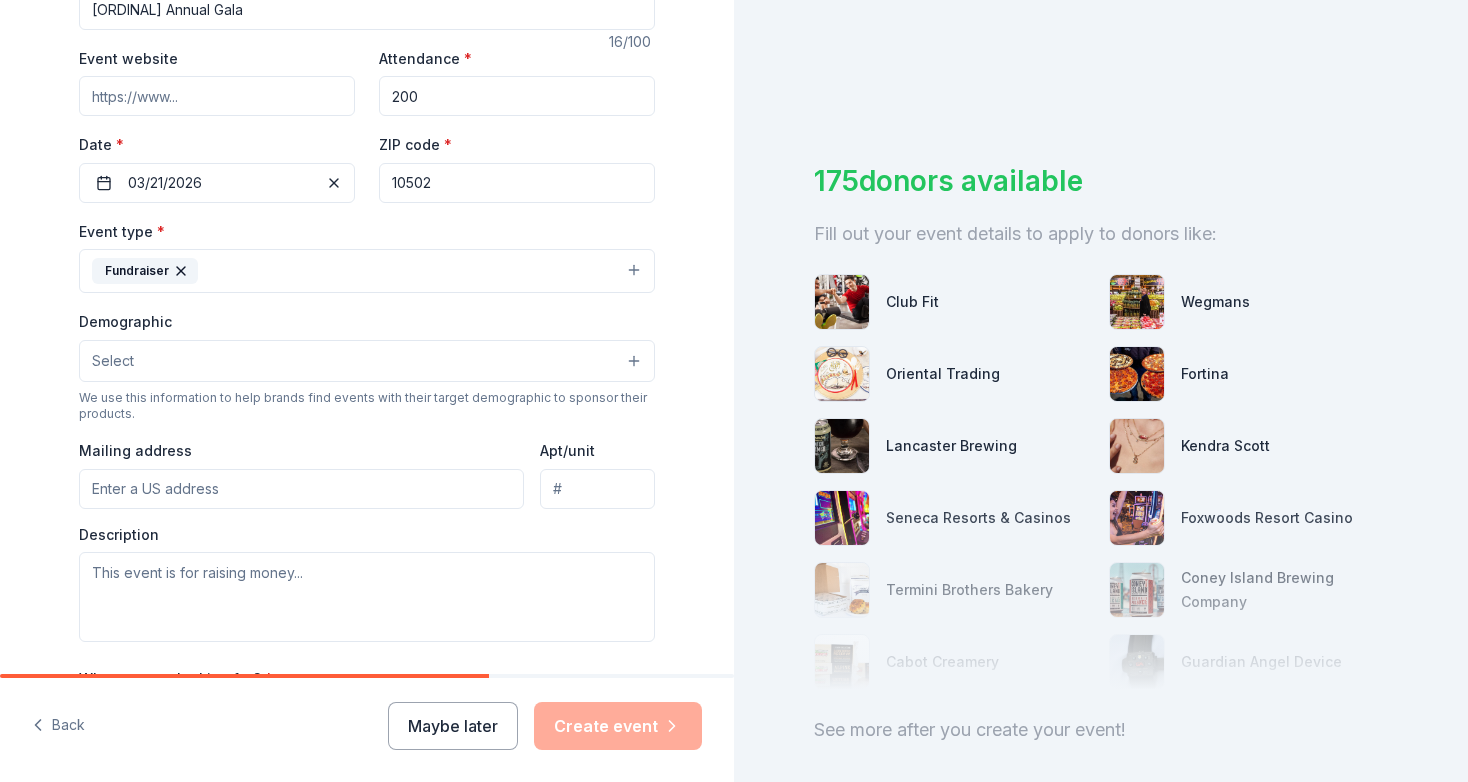 click on "Select" at bounding box center [367, 361] 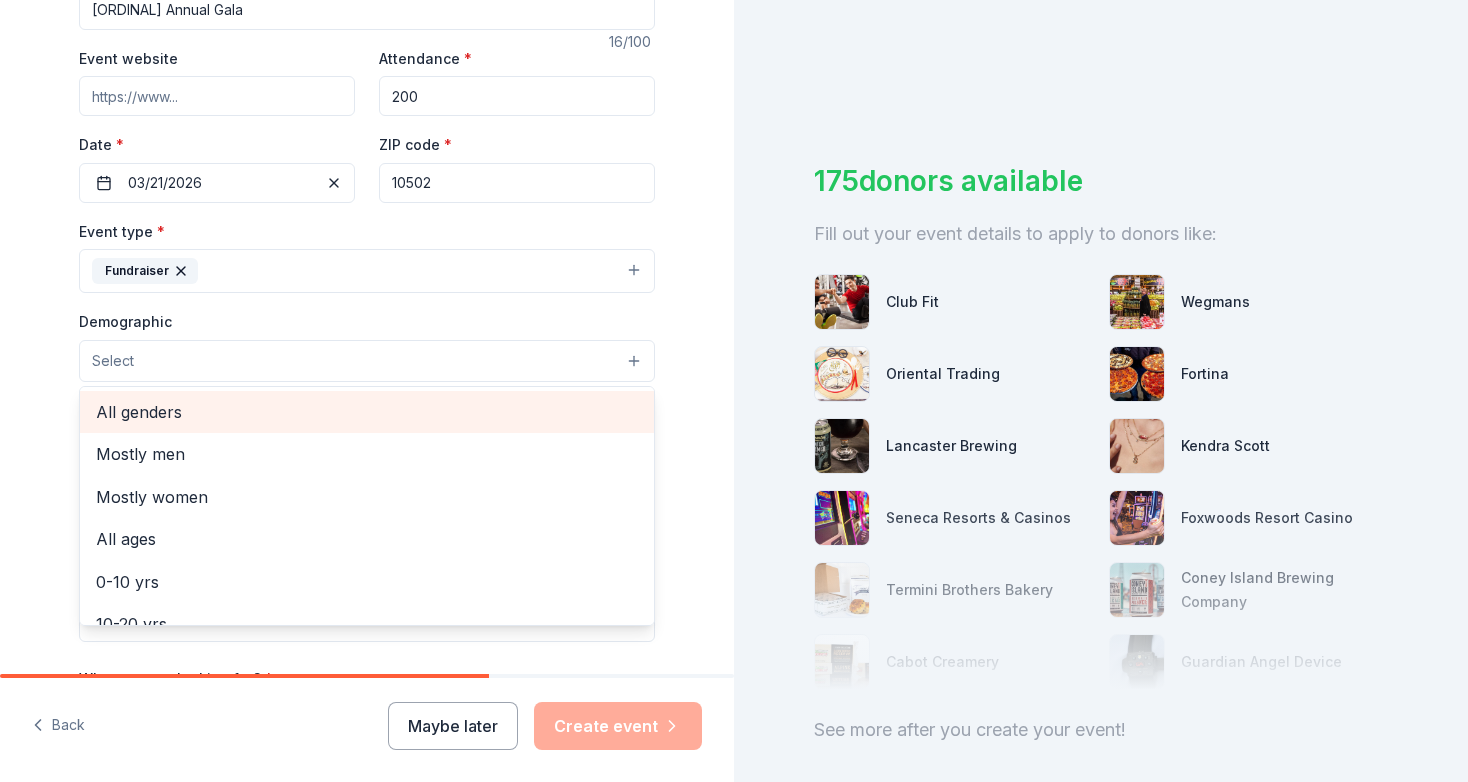 click on "All genders" at bounding box center [367, 412] 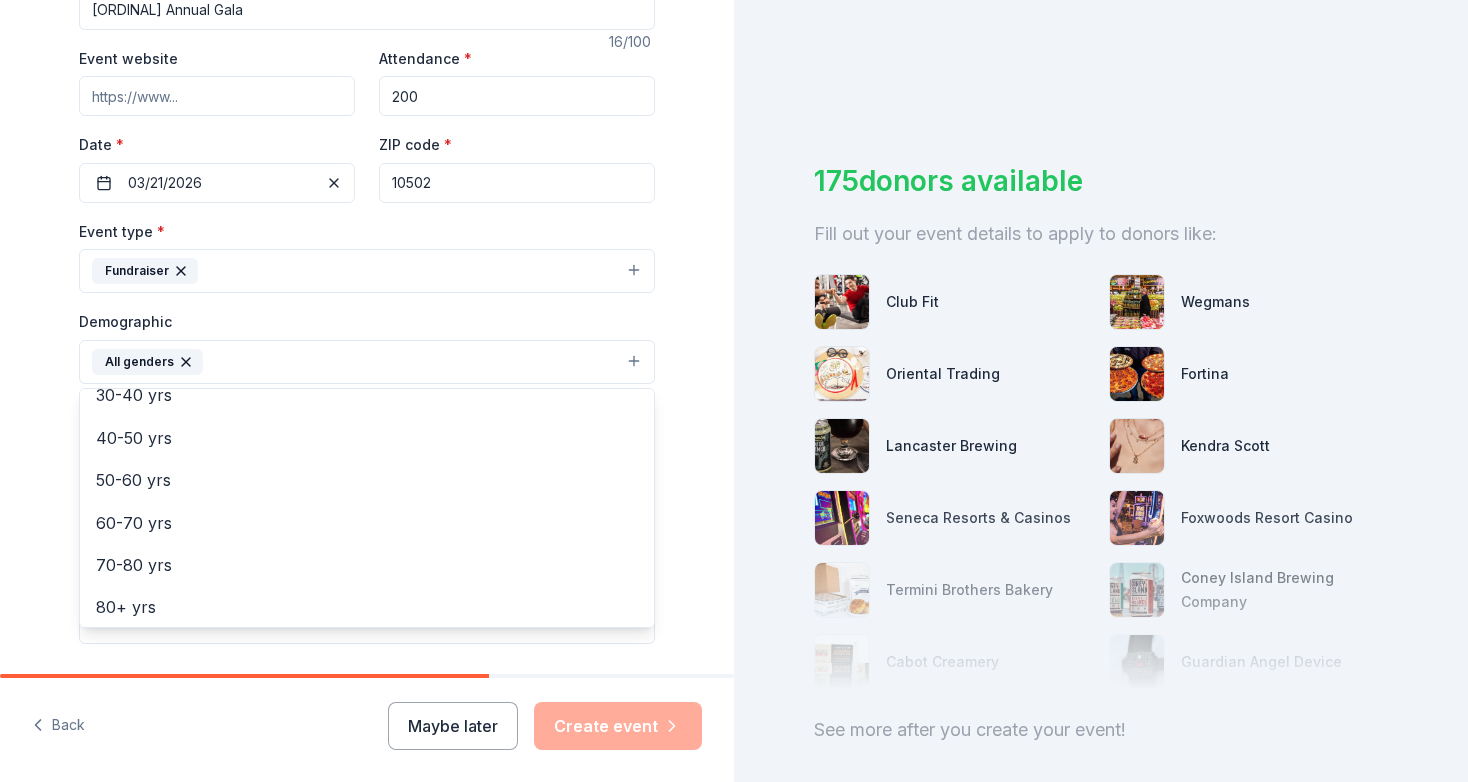 scroll, scrollTop: 279, scrollLeft: 0, axis: vertical 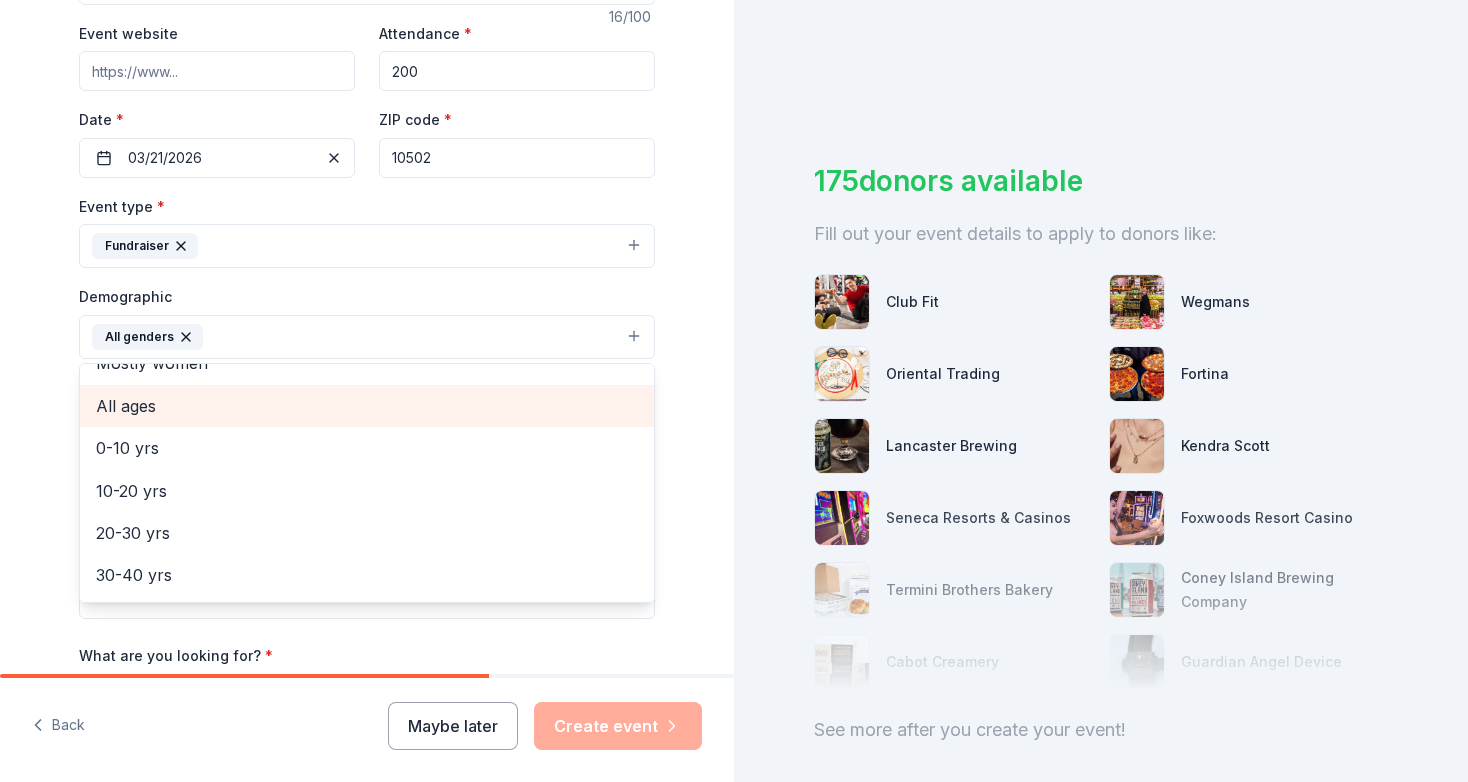 click on "All ages" at bounding box center [367, 406] 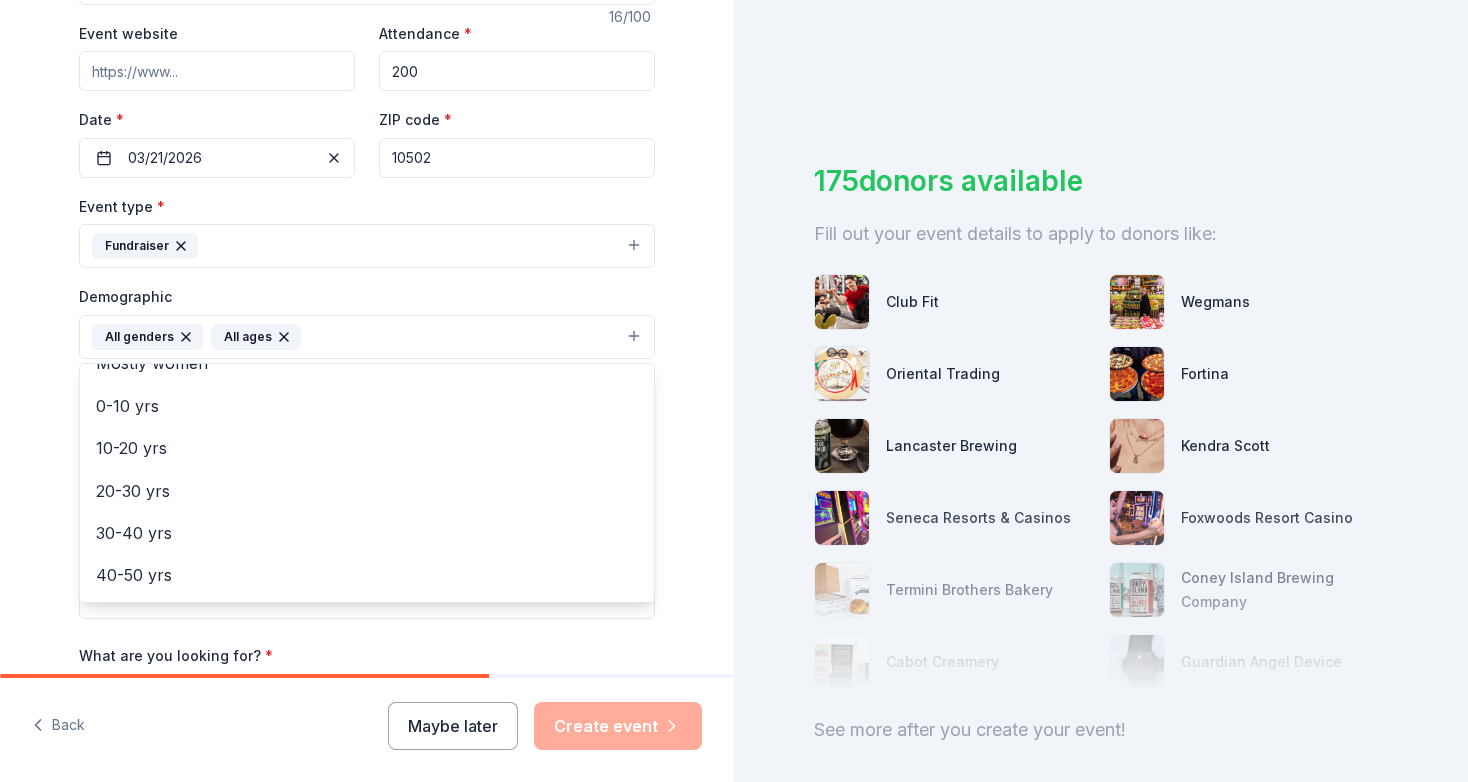 click on "Tell us about your event. We'll find in-kind donations you can apply for. Event name * 10th Annual Gala 16 /100 Event website Attendance * 200 Date * 03/21/2026 ZIP code * [POSTAL_CODE] Event type * Fundraiser Demographic All genders All ages Mostly men Mostly women 0-10 yrs 10-20 yrs 20-30 yrs 30-40 yrs 40-50 yrs 50-60 yrs 60-70 yrs 70-80 yrs 80+ yrs We use this information to help brands find events with their target demographic to sponsor their products. Mailing address Apt/unit Description What are you looking for? * Auction & raffle Meals Snacks Desserts Alcohol Beverages Send me reminders Email me reminders of donor application deadlines Recurring event" at bounding box center (367, 290) 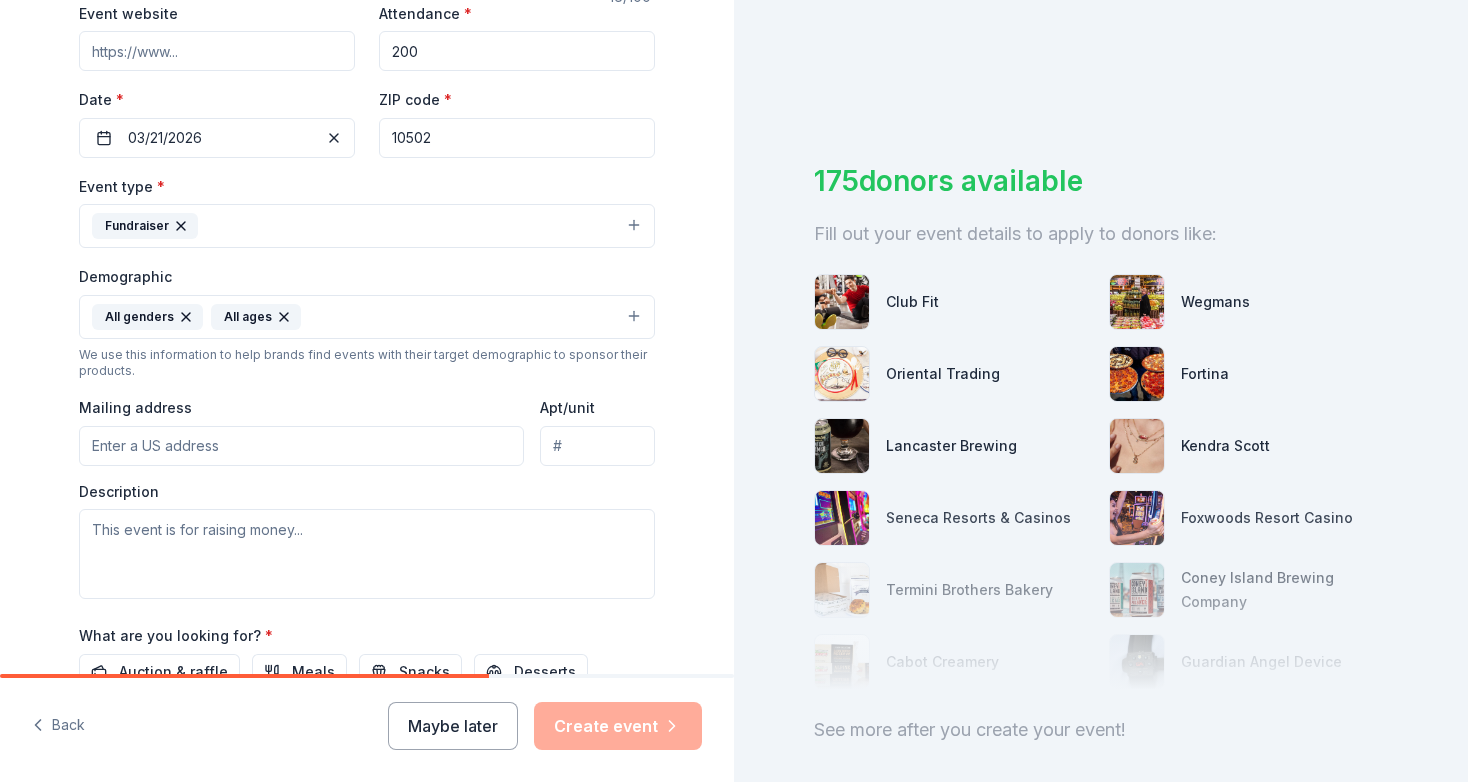 scroll, scrollTop: 402, scrollLeft: 0, axis: vertical 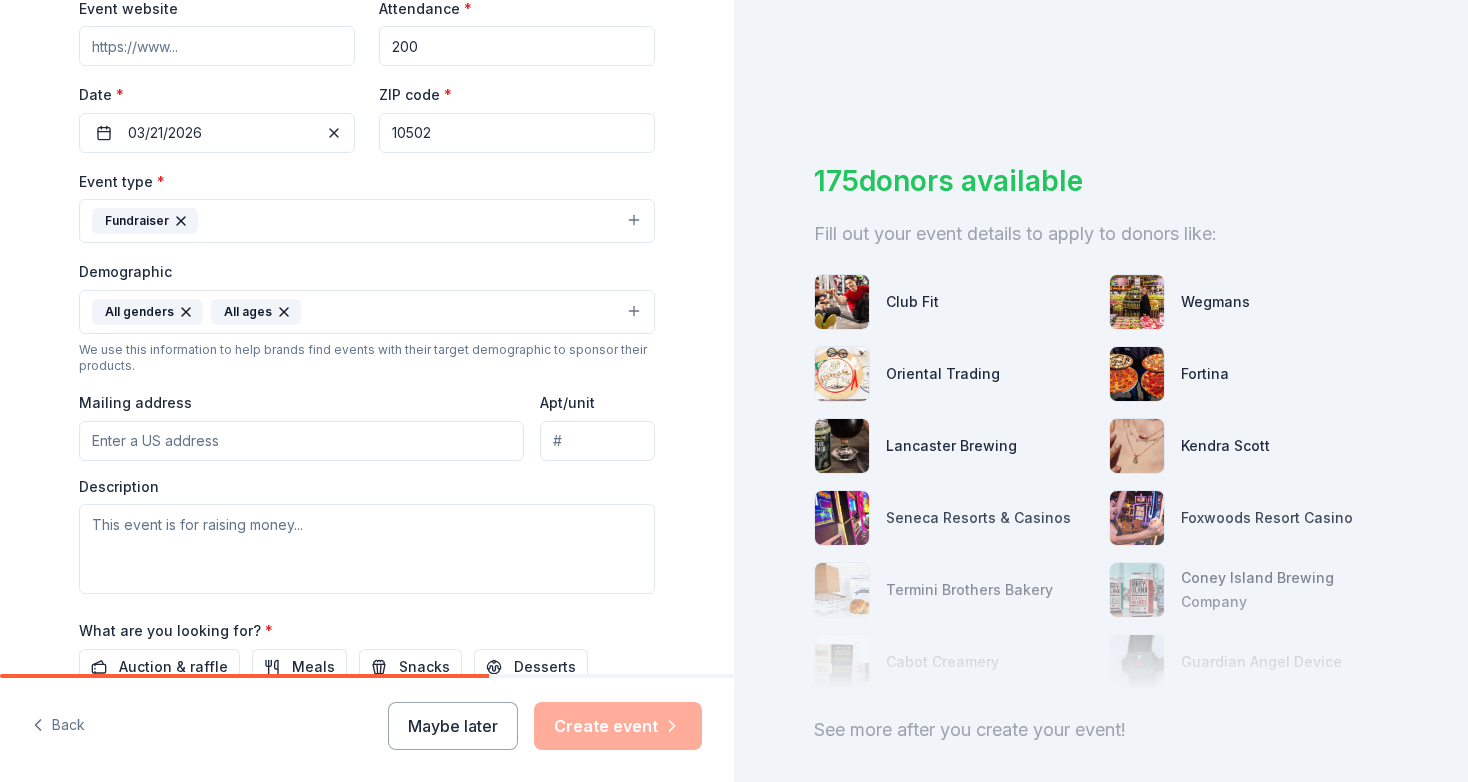 click on "Mailing address" at bounding box center (301, 441) 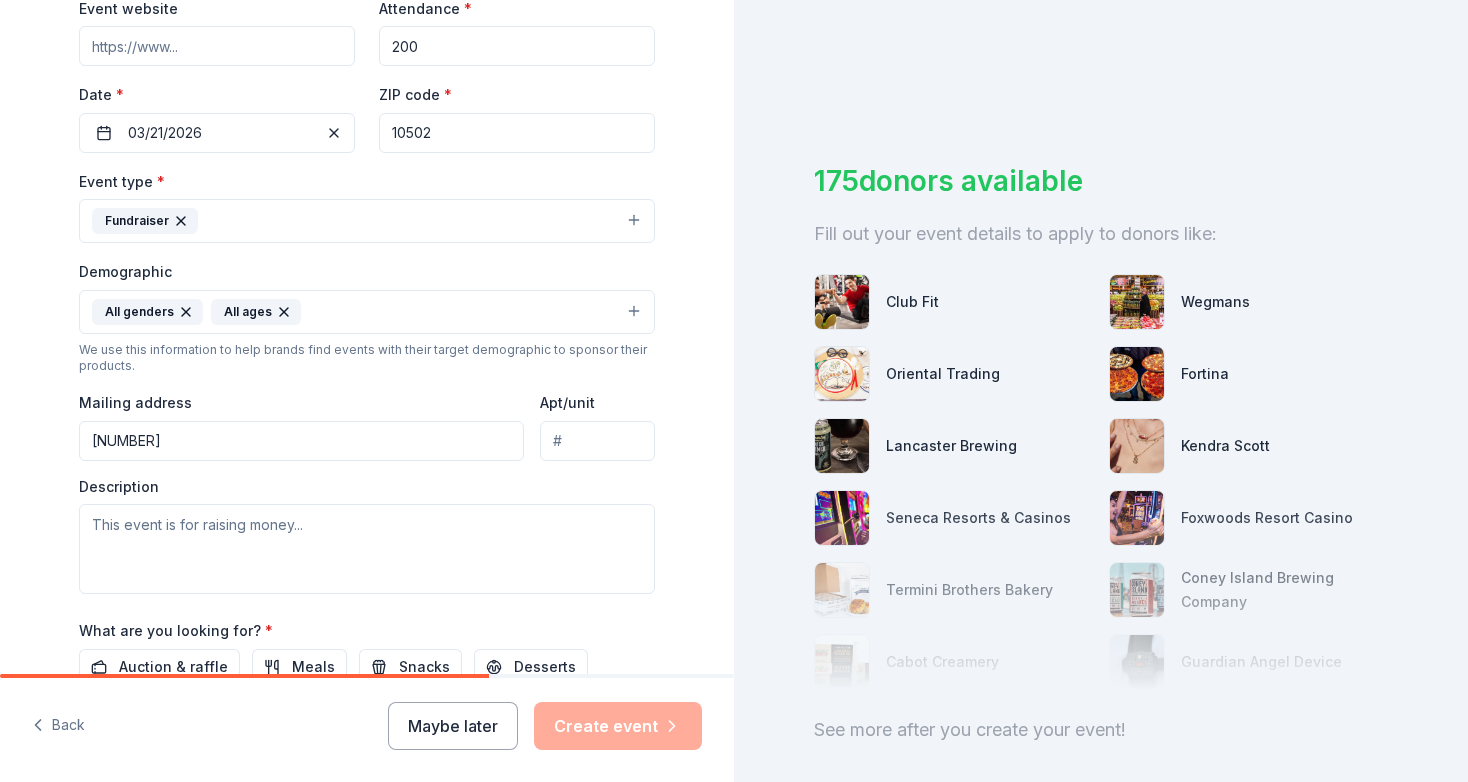 type on "Suite 201" 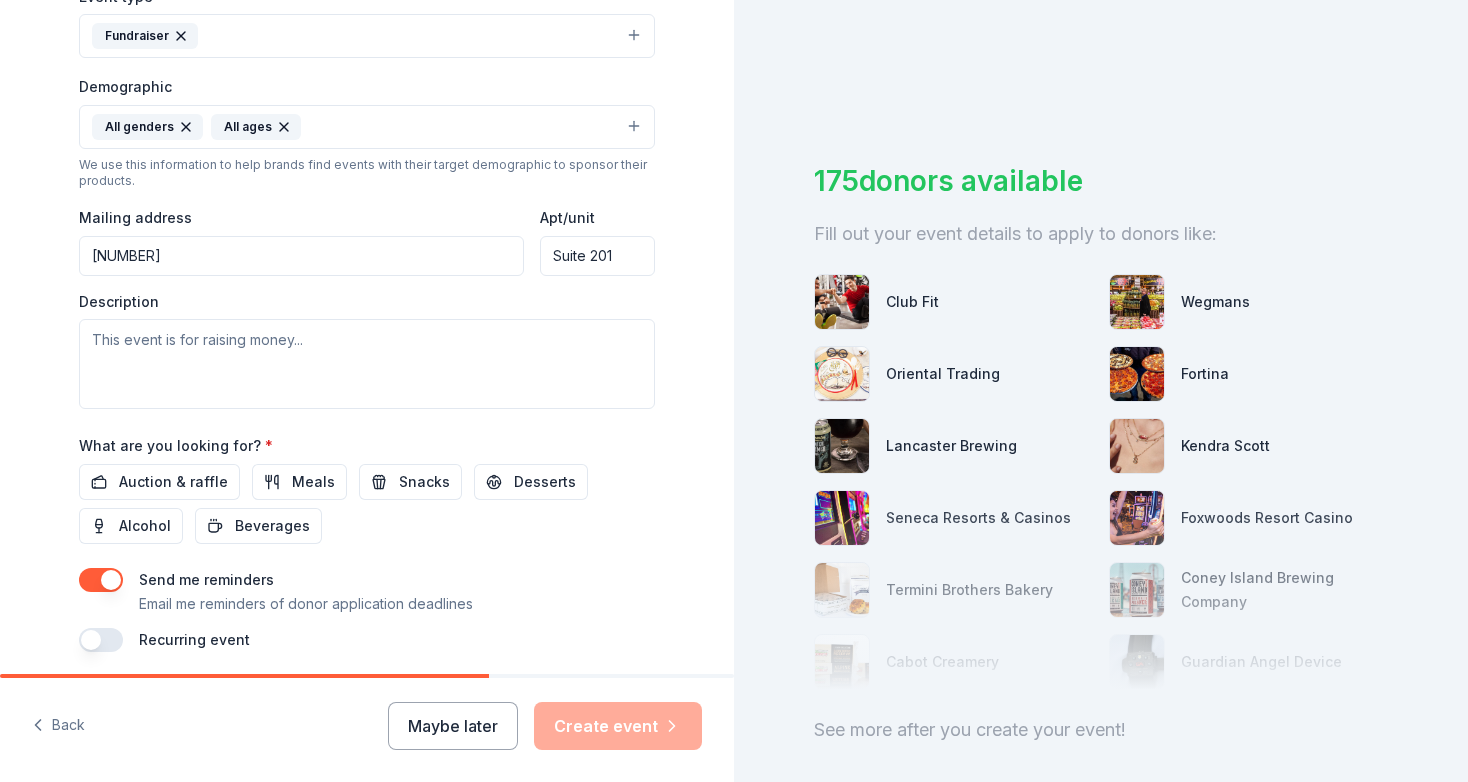 scroll, scrollTop: 589, scrollLeft: 0, axis: vertical 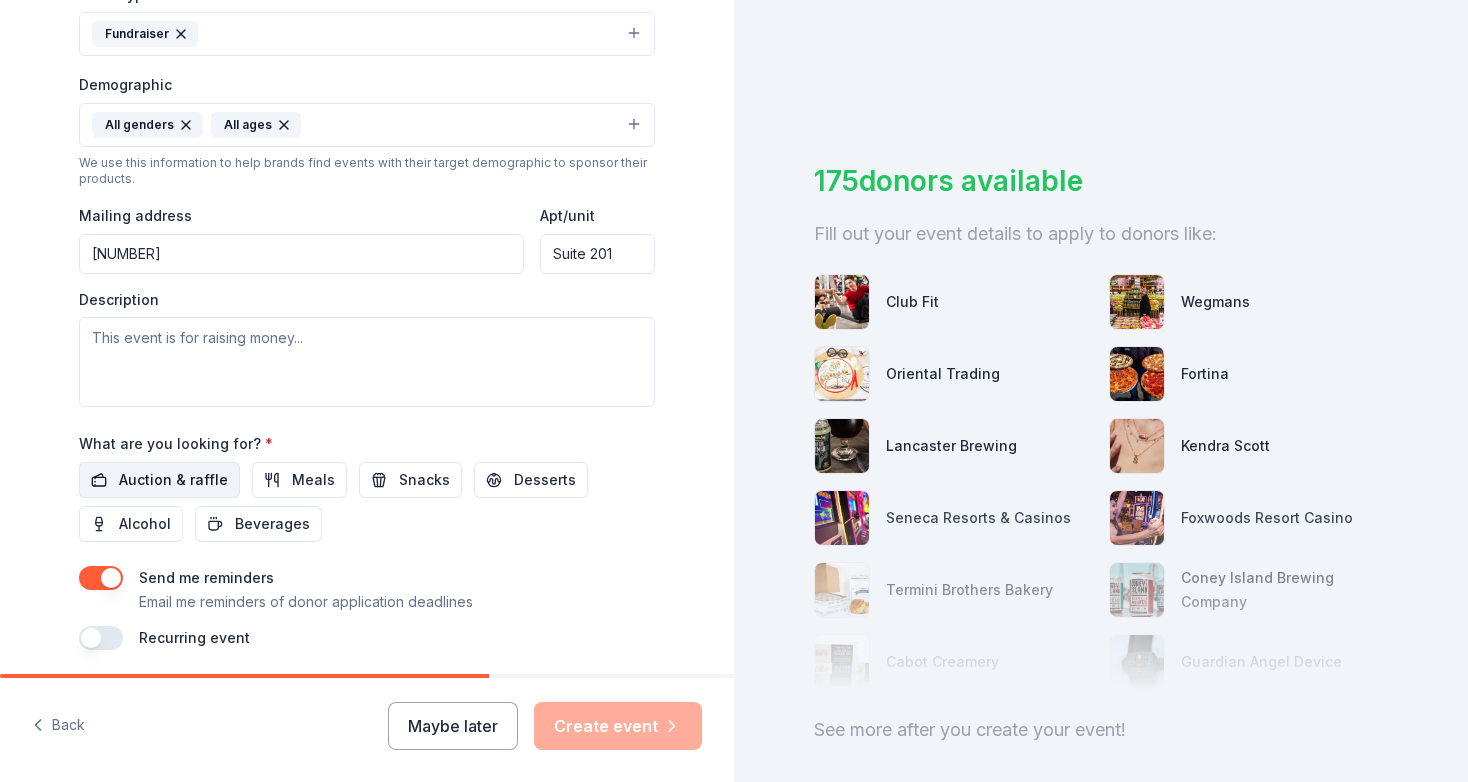 click on "Auction & raffle" at bounding box center (173, 480) 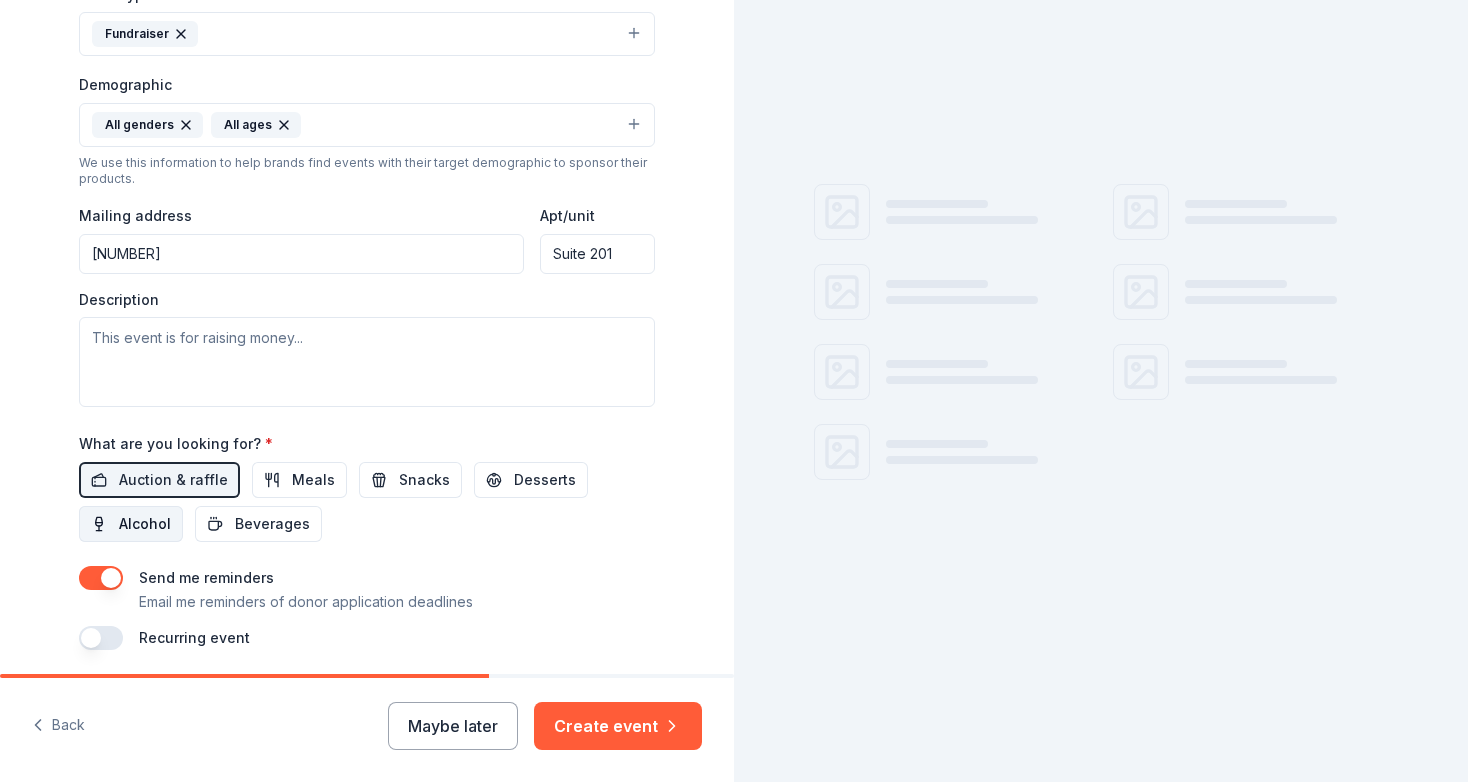 click on "Alcohol" at bounding box center (145, 524) 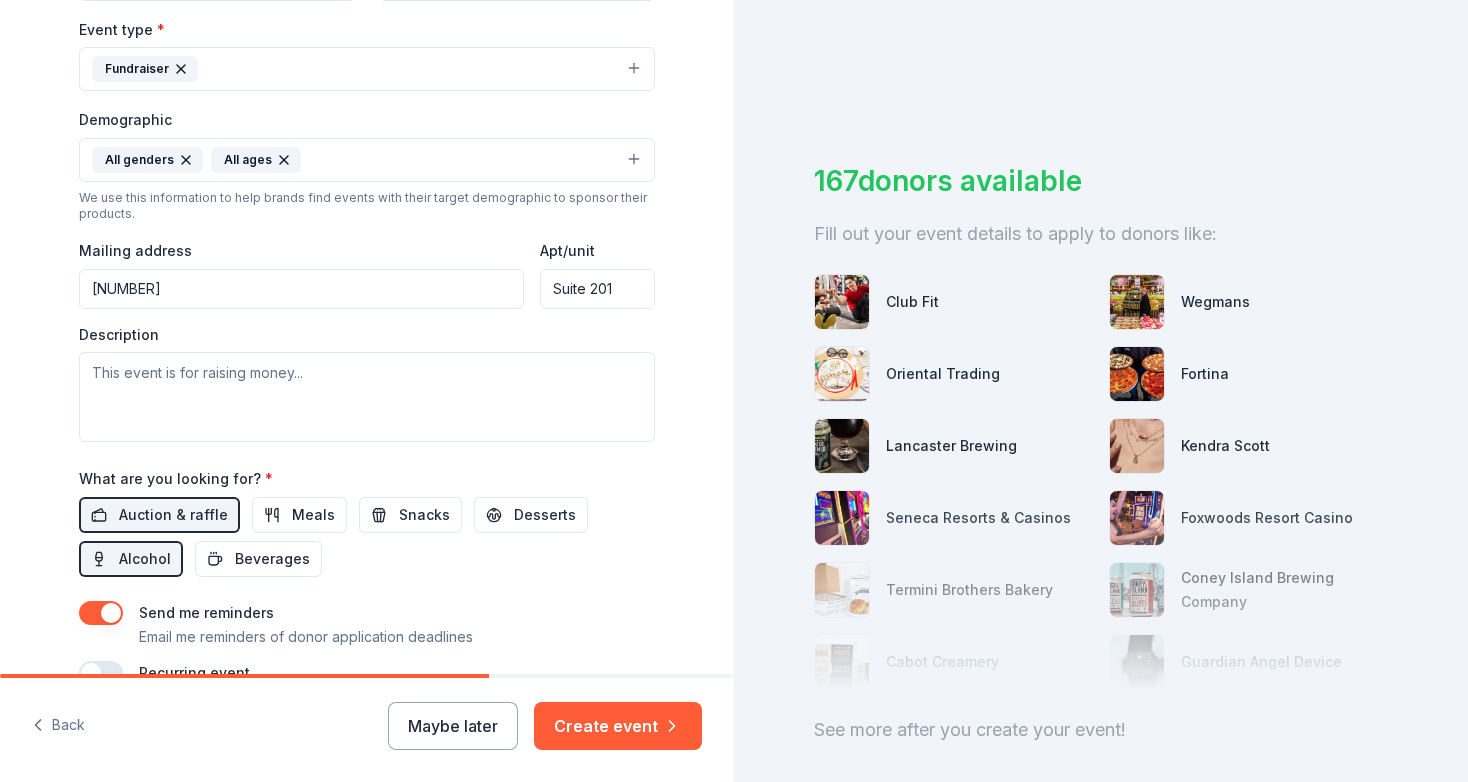scroll, scrollTop: 481, scrollLeft: 0, axis: vertical 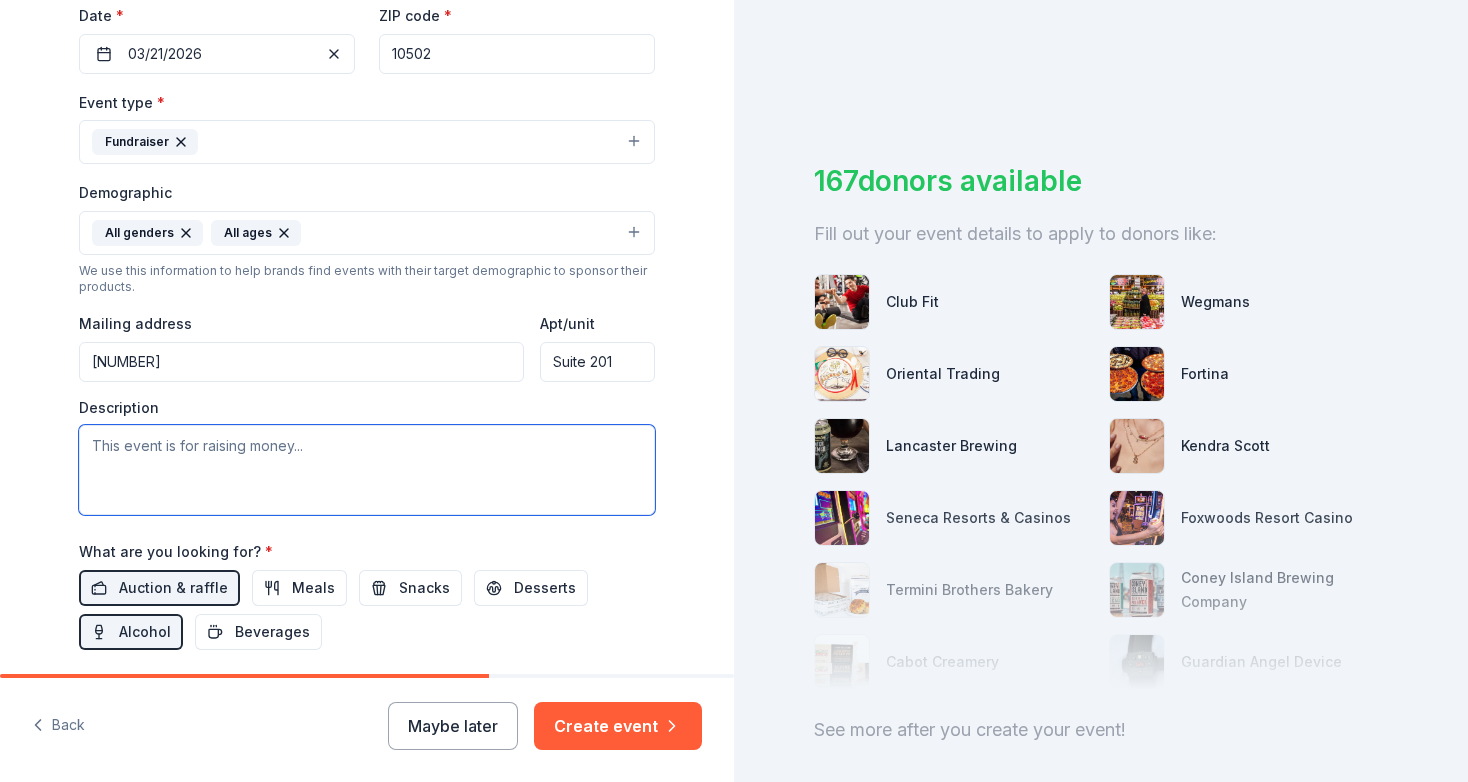 click at bounding box center [367, 470] 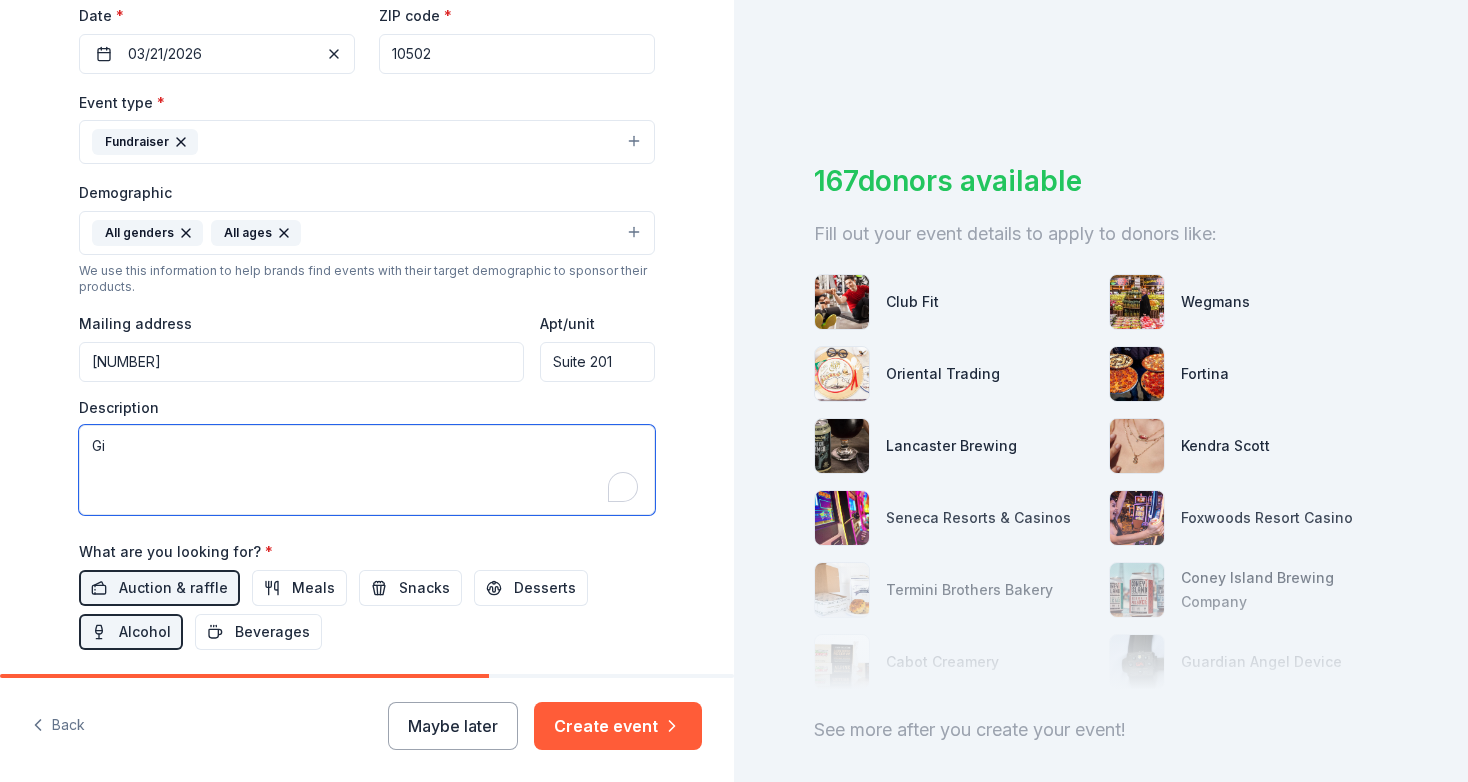 type on "G" 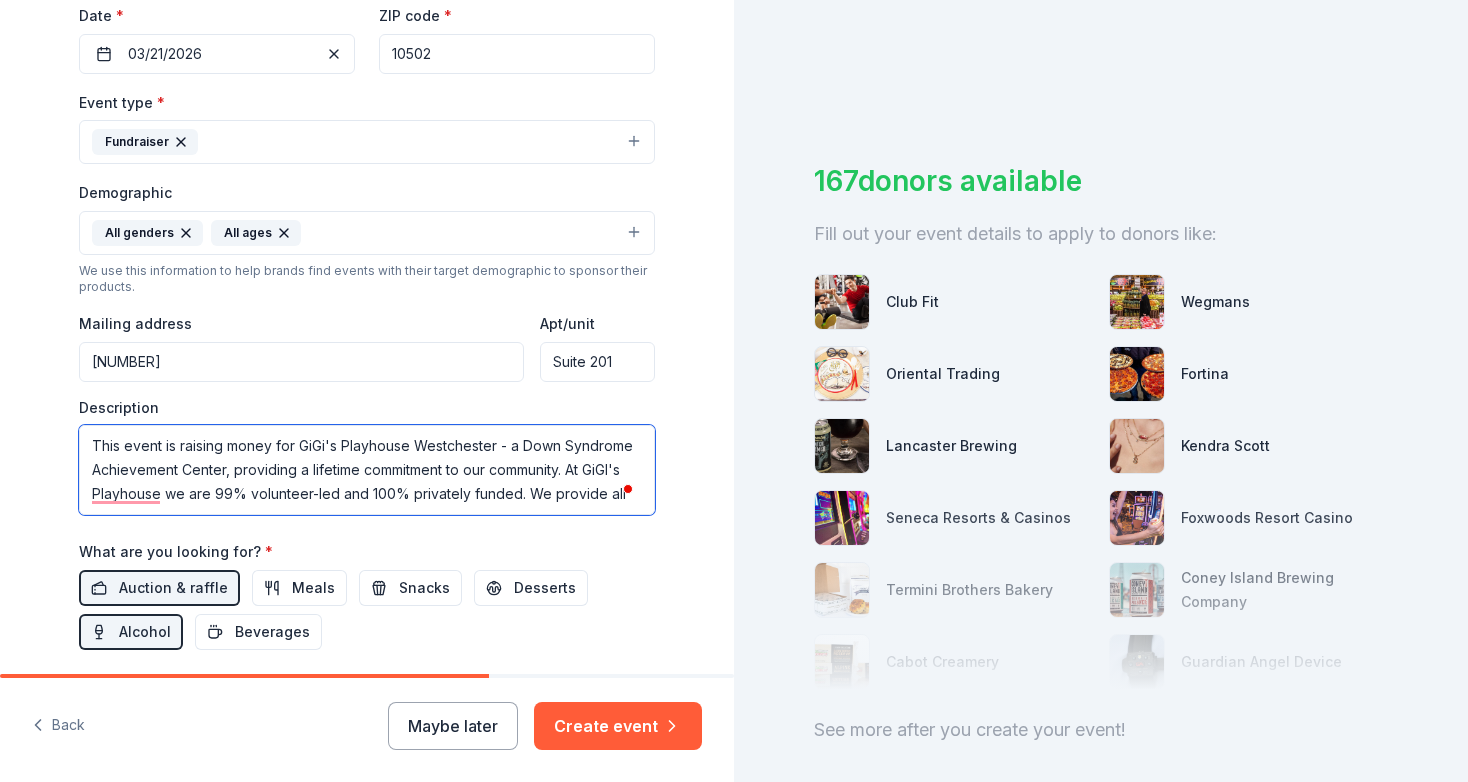 scroll, scrollTop: 13, scrollLeft: 0, axis: vertical 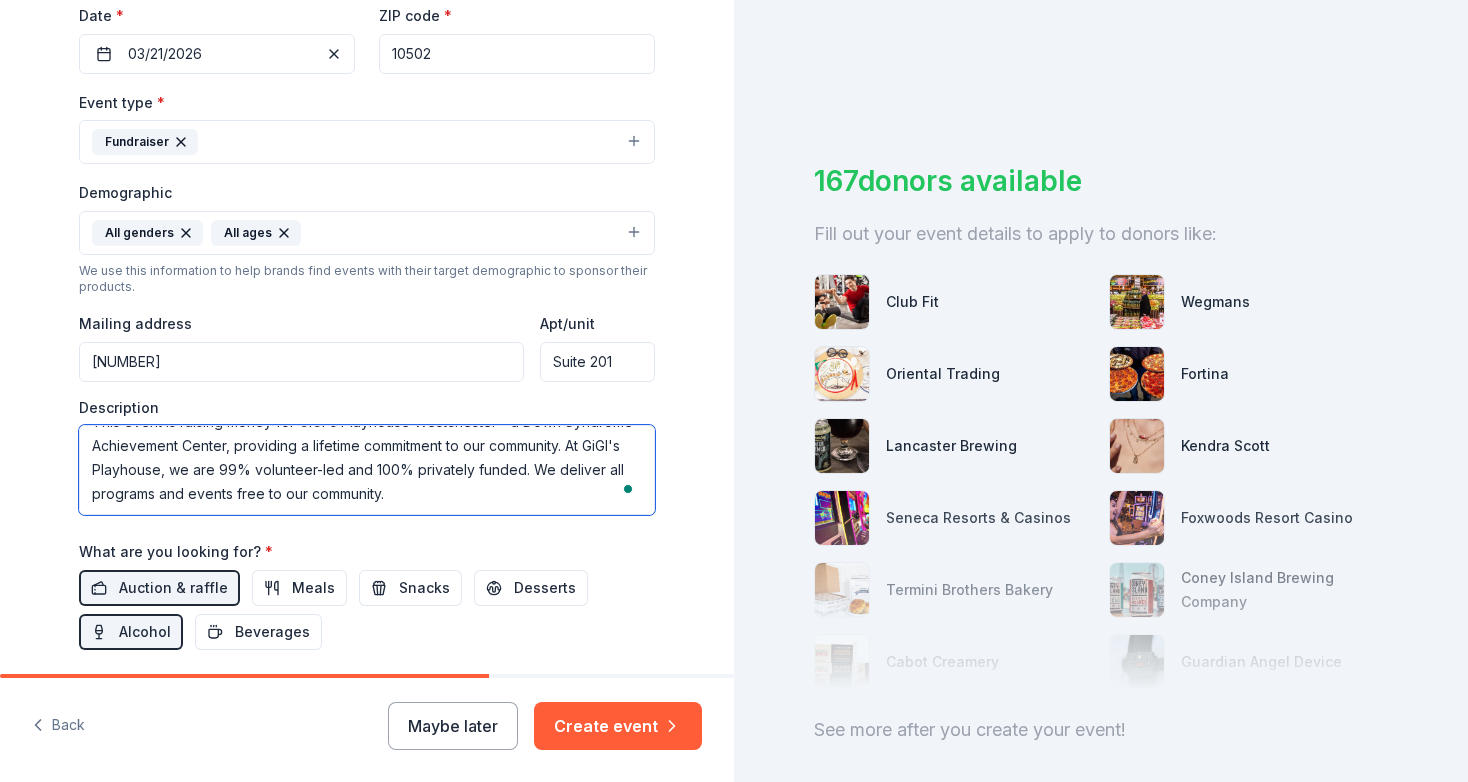 click on "This event is raising money for GiGi's Playhouse Westchester - a Down Syndrome Achievement Center, providing a lifetime commitment to our community. At GiGI's Playhouse, we are 99% volunteer-led and 100% privately funded. We deliver all programs and events free to our community." at bounding box center [367, 470] 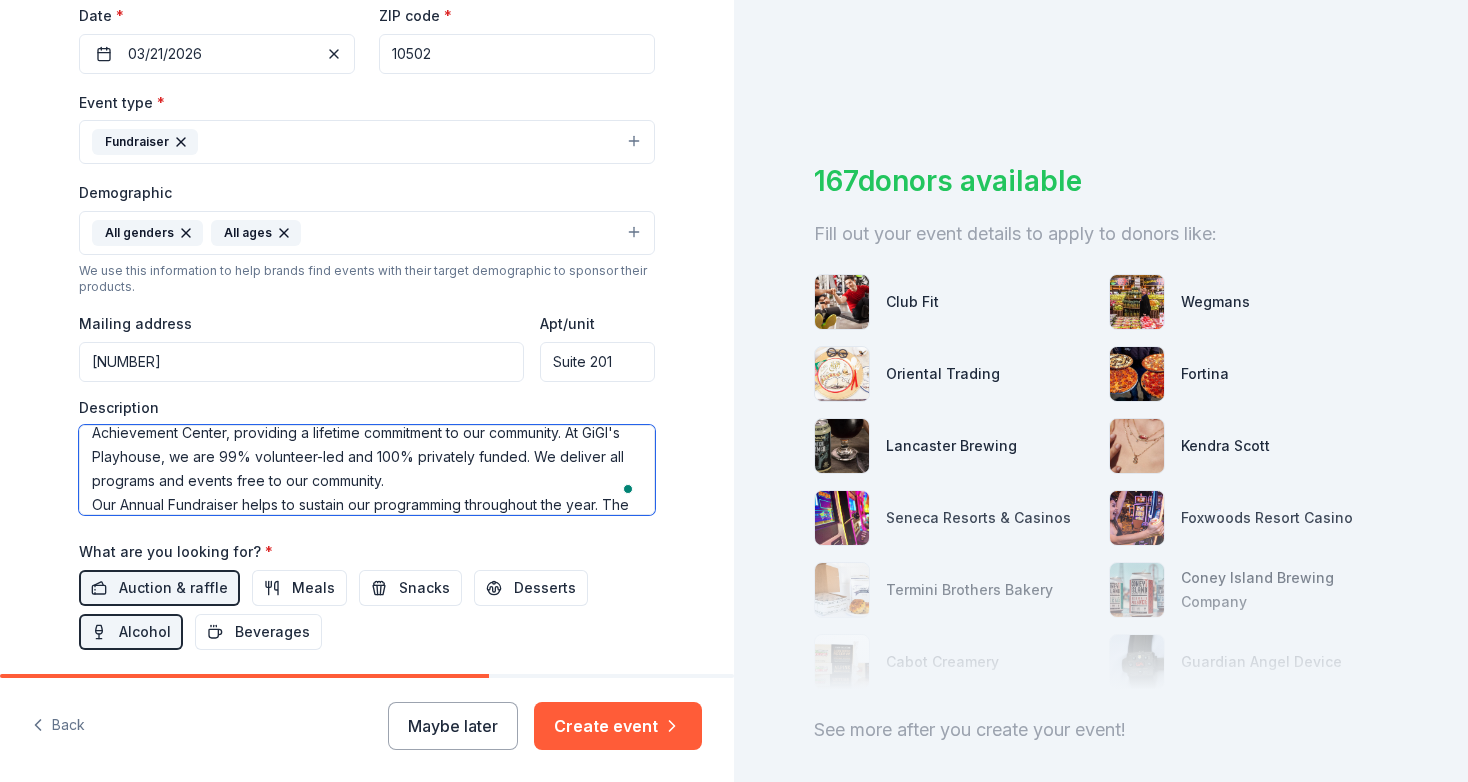 scroll, scrollTop: 61, scrollLeft: 0, axis: vertical 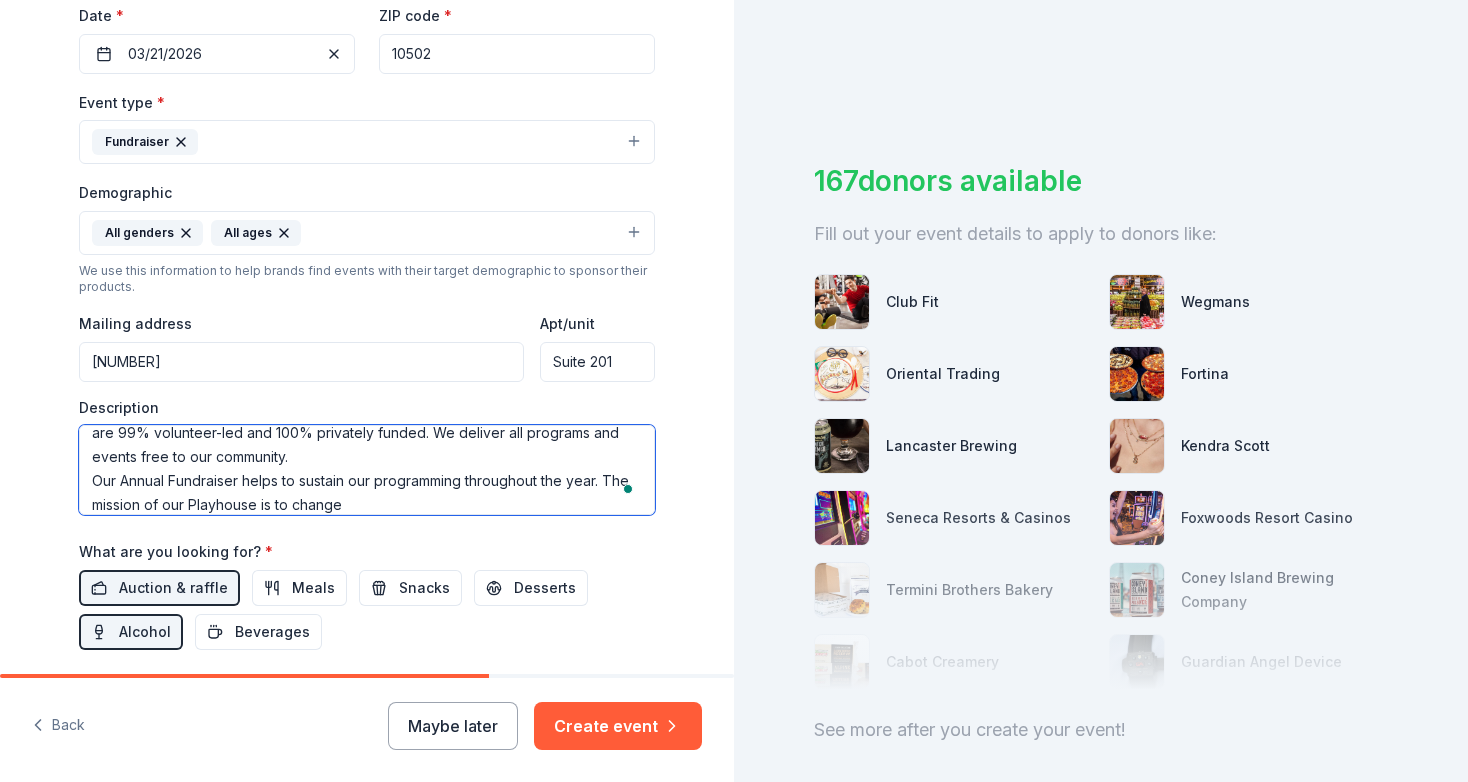 paste on "the way the world views Down syndrome and to send a message of acceptance for all." 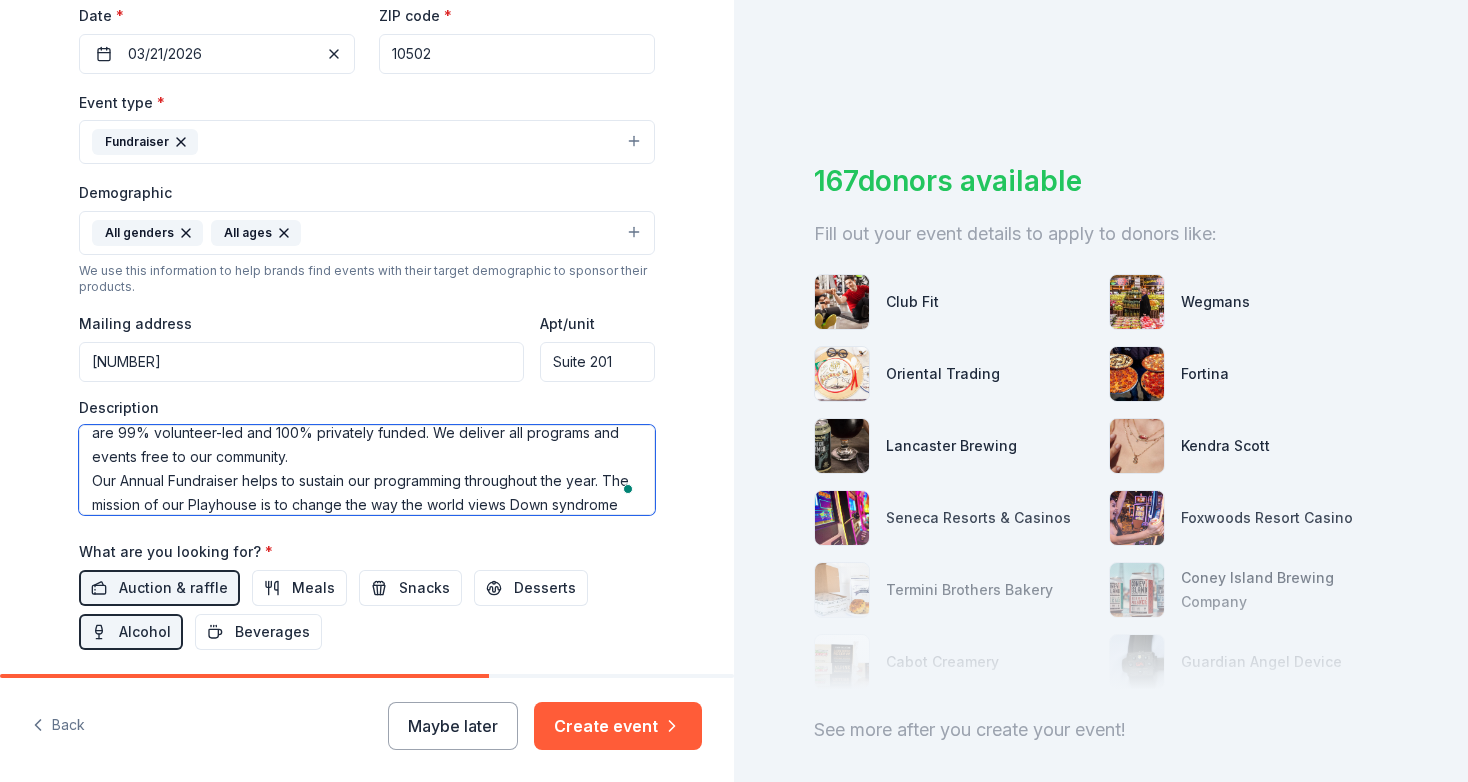 scroll, scrollTop: 85, scrollLeft: 0, axis: vertical 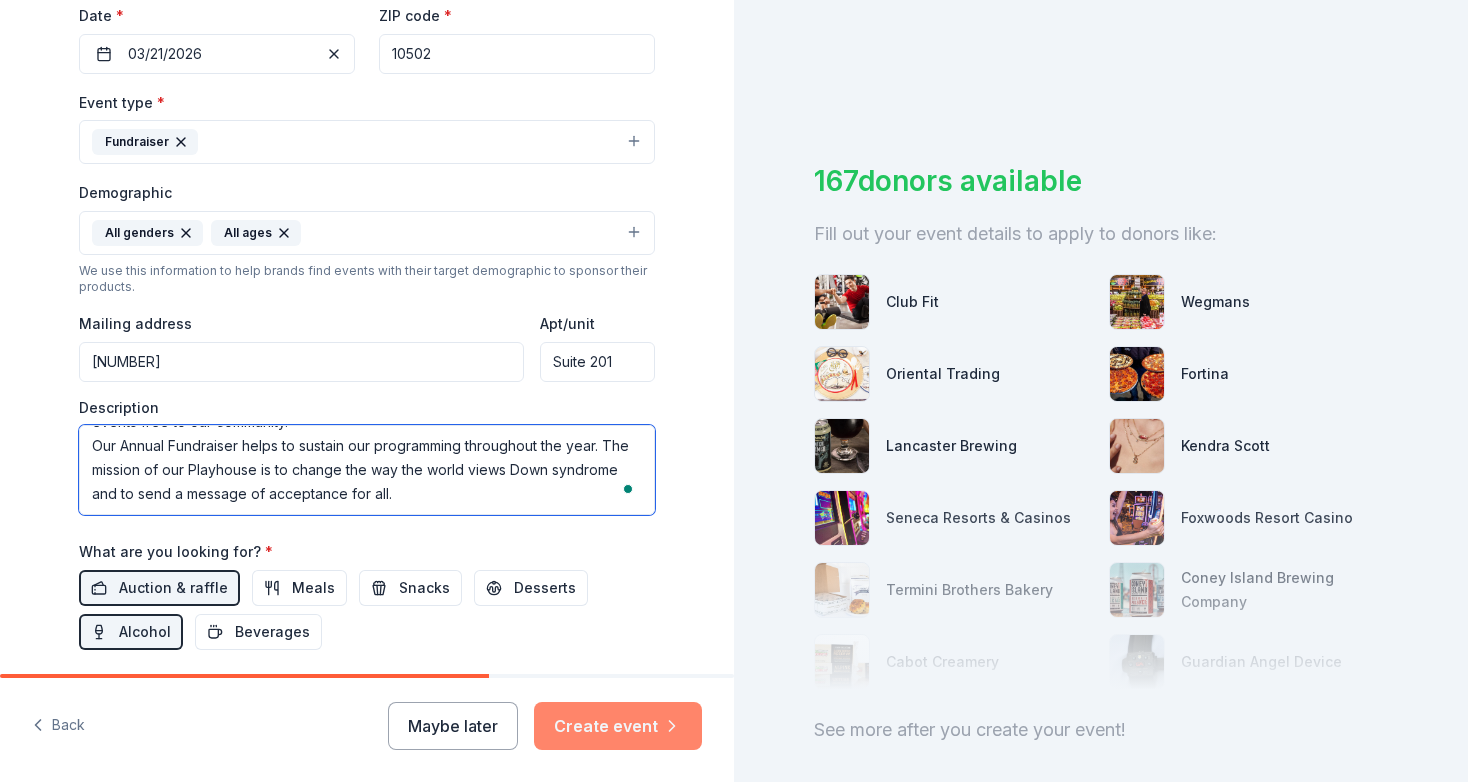 type on "This event is raising money for [ORGANIZATION] - a [CONDITION] Achievement Center, providing a lifetime commitment to our community. At [ORGANIZATION], we are 99% volunteer-led and 100% privately funded. We deliver all programs and events free to our community.
Our Annual Fundraiser helps to sustain our programming throughout the year. The mission of our Playhouse is to change the way the world views Down syndrome and to send a message of acceptance for all." 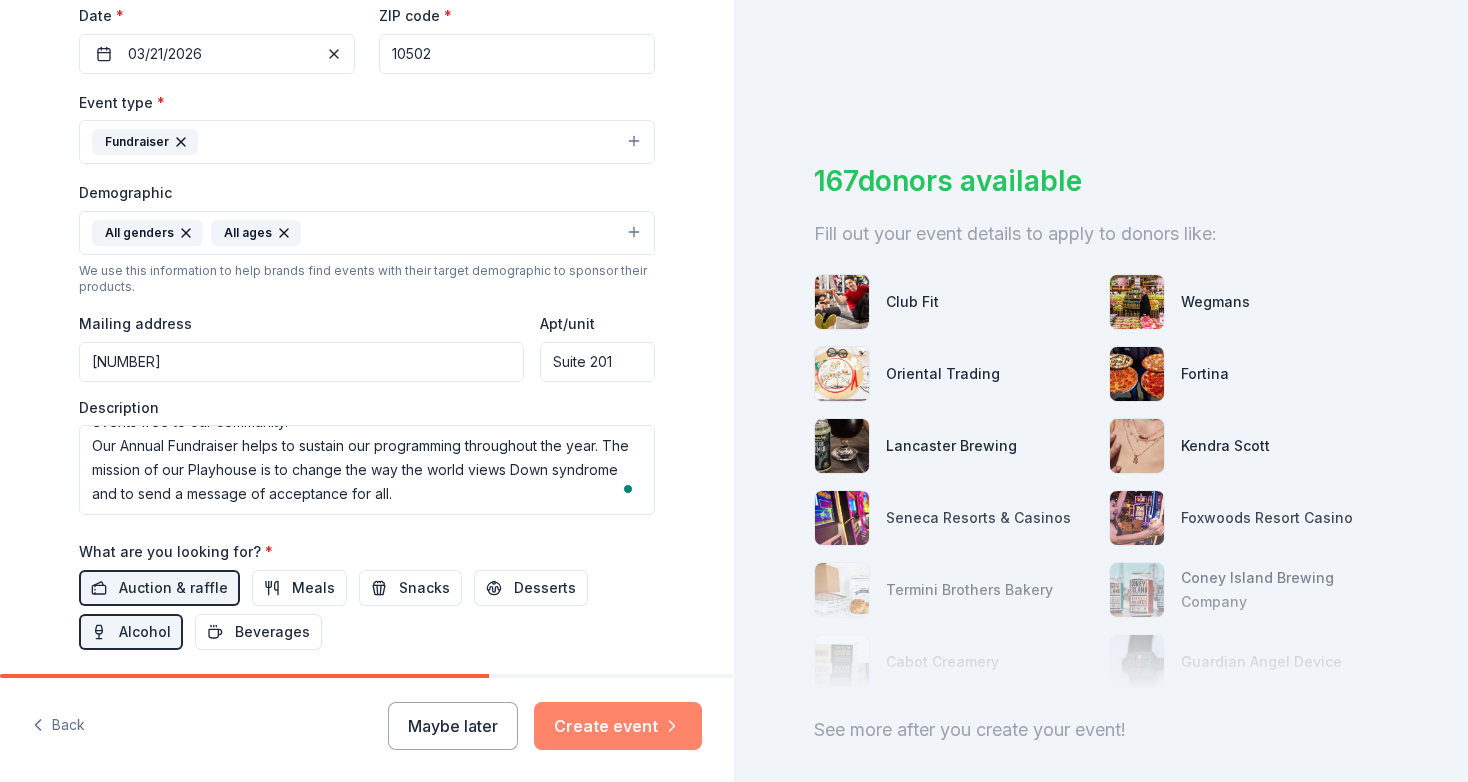 click on "Create event" at bounding box center (618, 726) 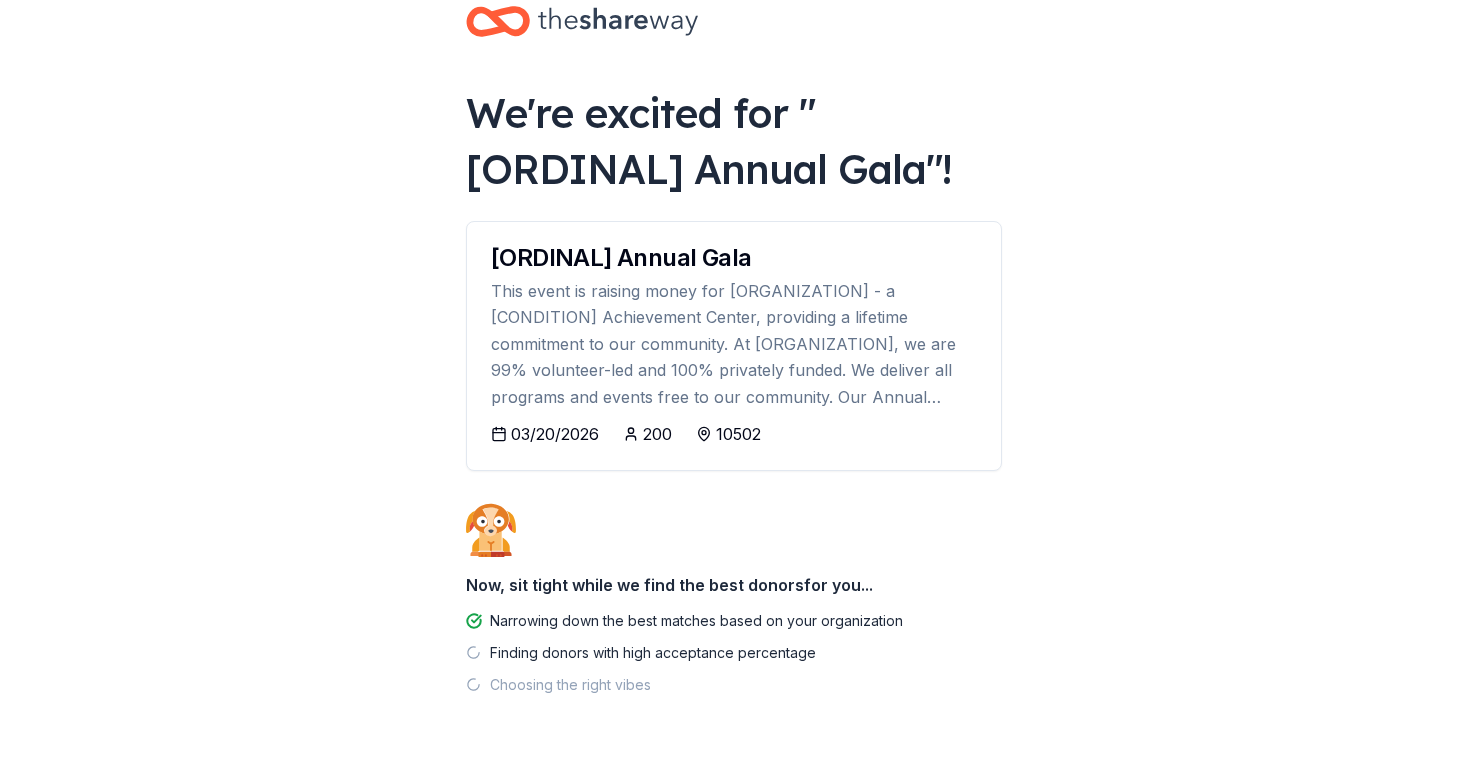 scroll, scrollTop: 89, scrollLeft: 0, axis: vertical 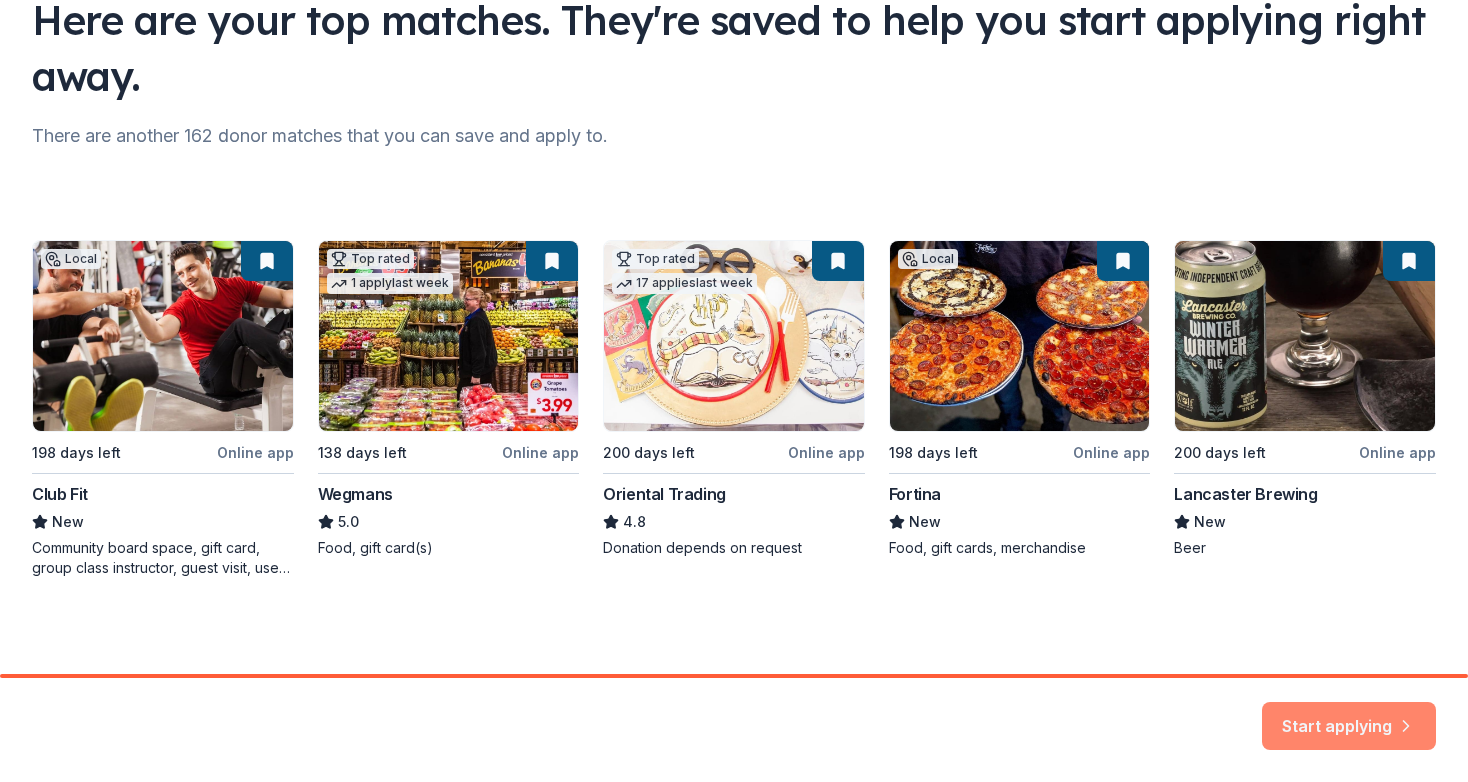 click on "Start applying" at bounding box center [1349, 714] 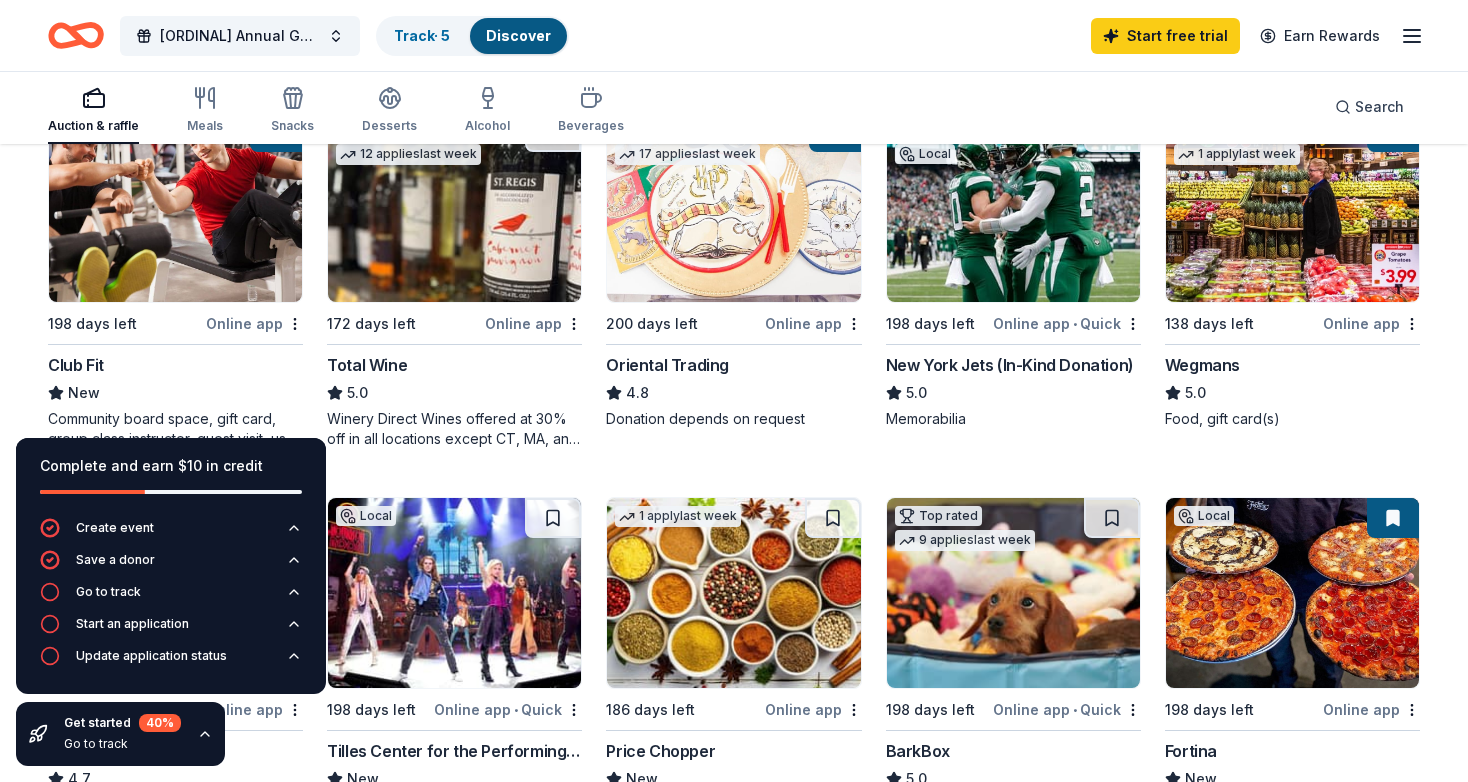 scroll, scrollTop: 288, scrollLeft: 0, axis: vertical 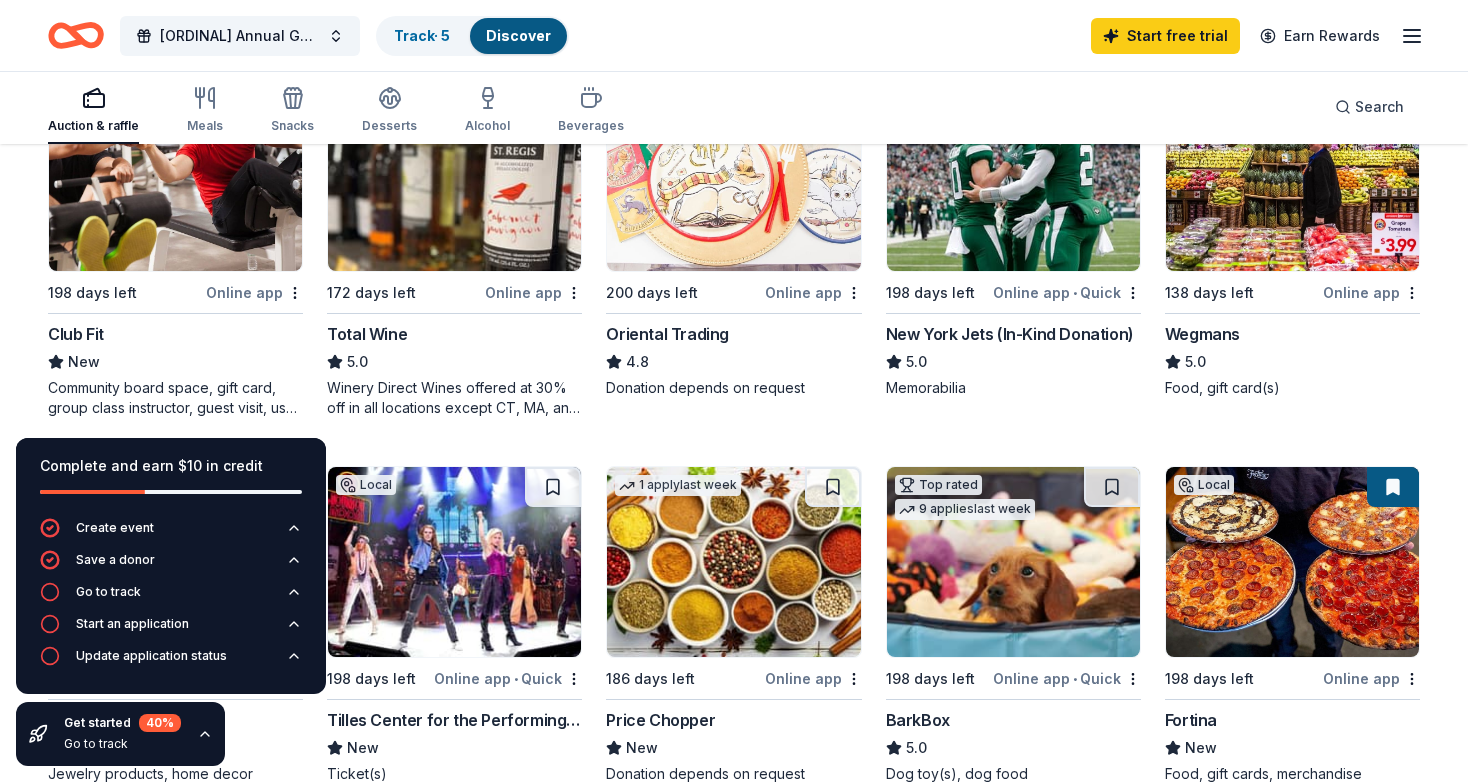 click on "Local 198 days left Online app Club Fit New Community board space, gift card, group class instructor, guest visit, use of the club" at bounding box center [175, 249] 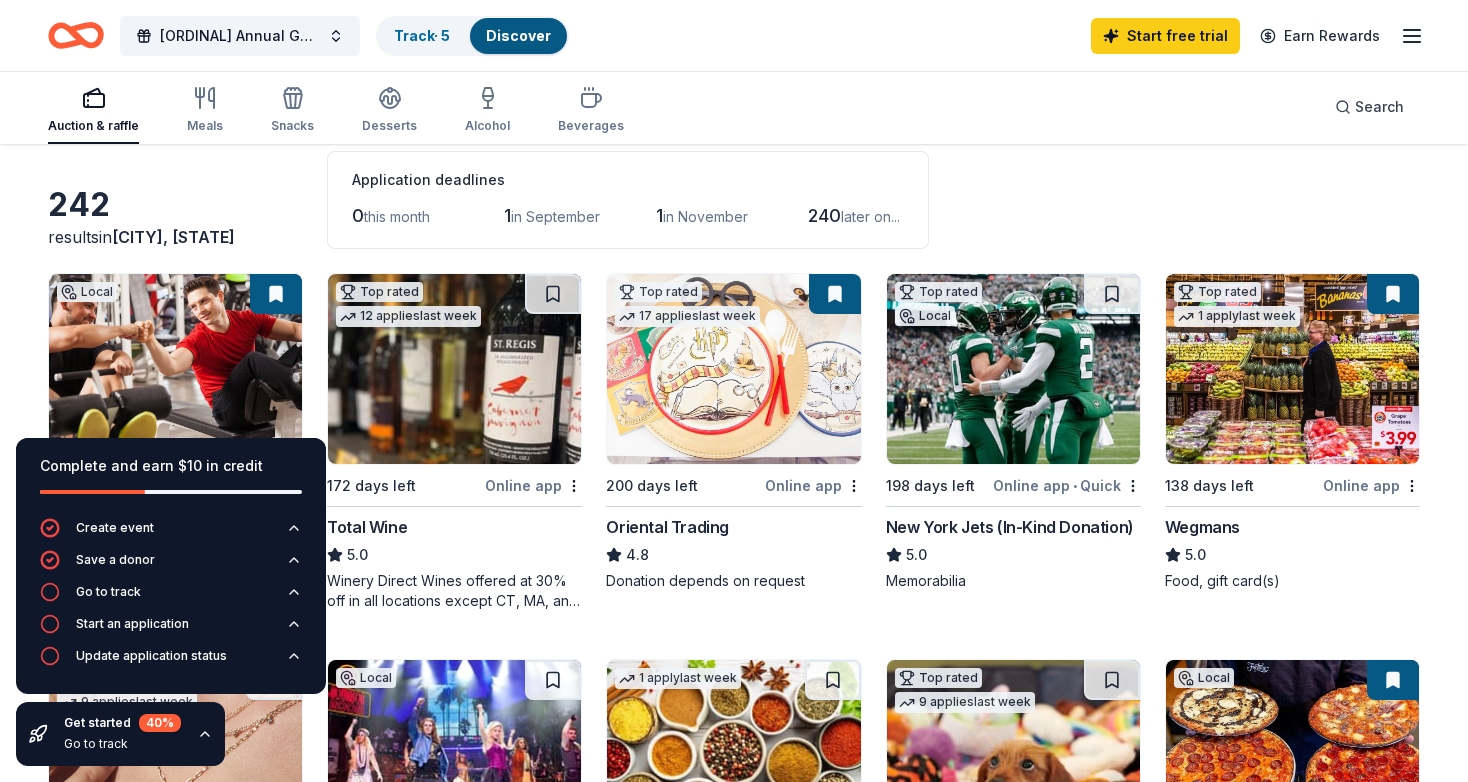 scroll, scrollTop: 0, scrollLeft: 0, axis: both 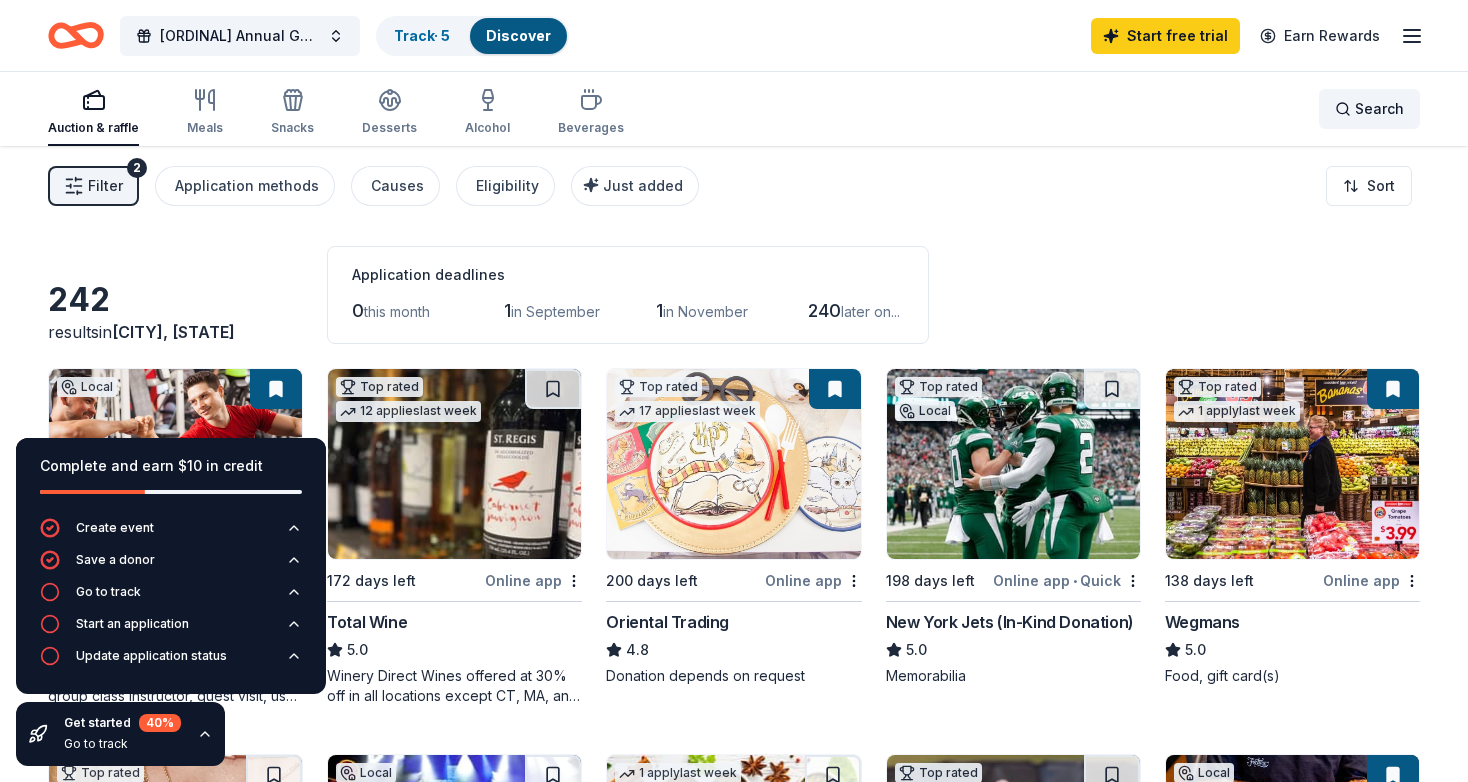 click on "Search" at bounding box center [1379, 109] 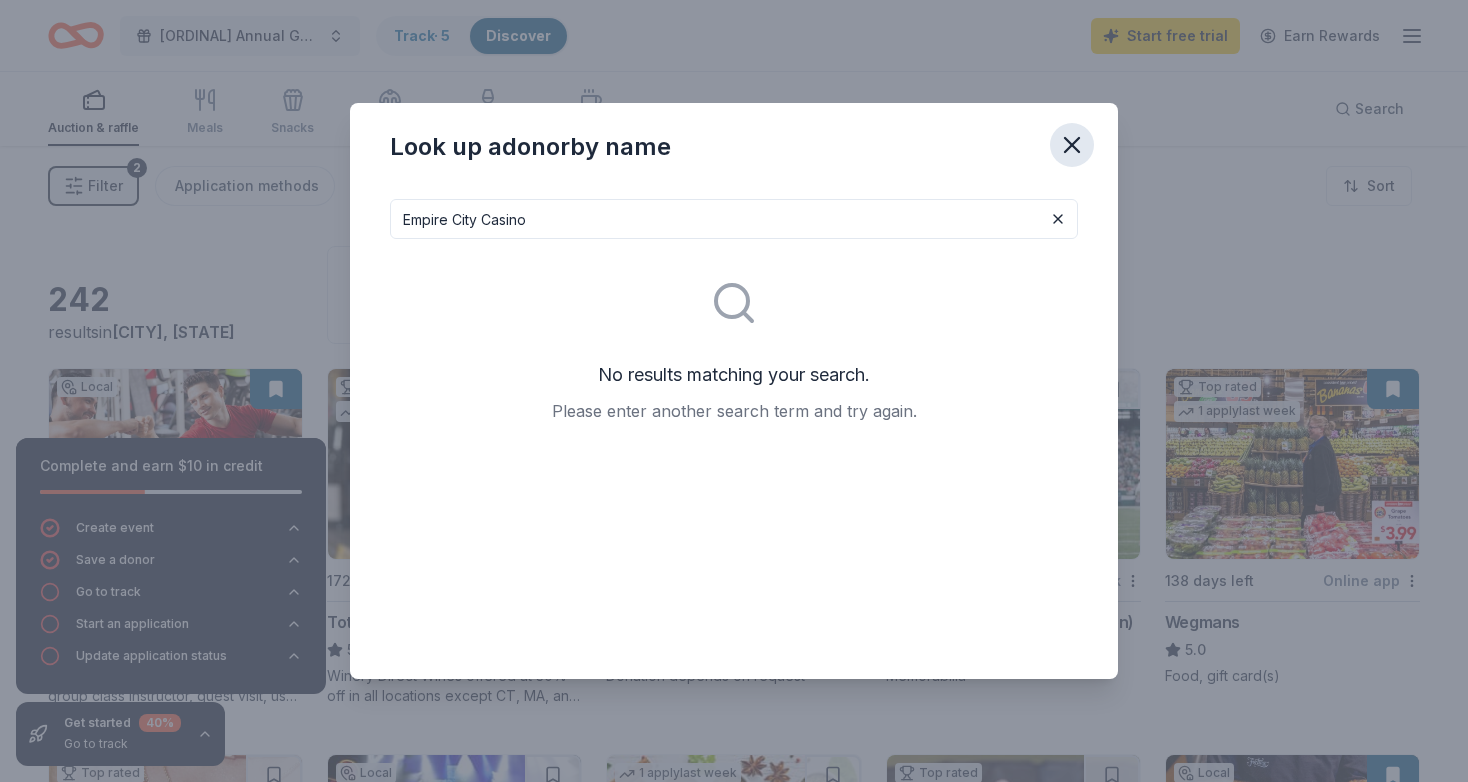 type on "Empire City Casino" 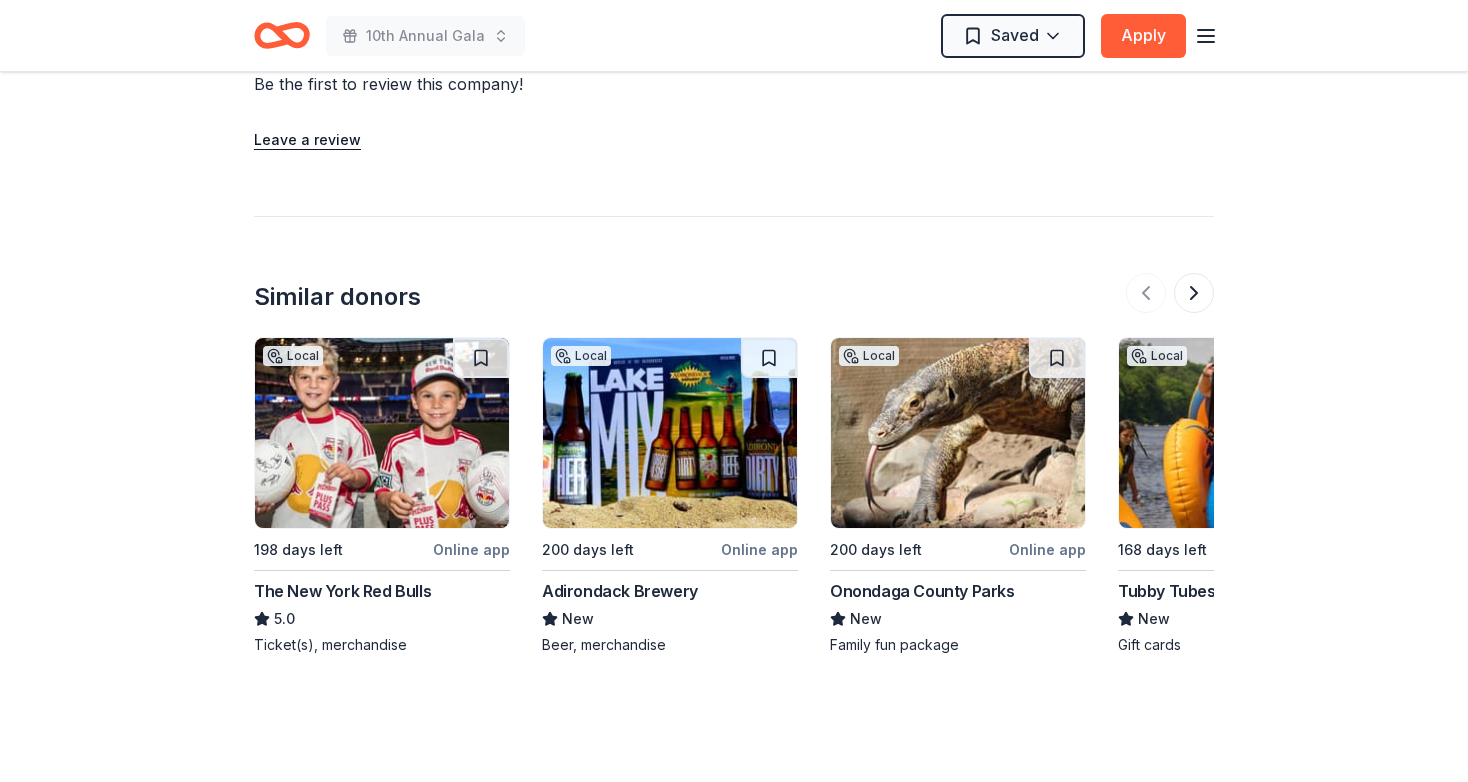 scroll, scrollTop: 1924, scrollLeft: 0, axis: vertical 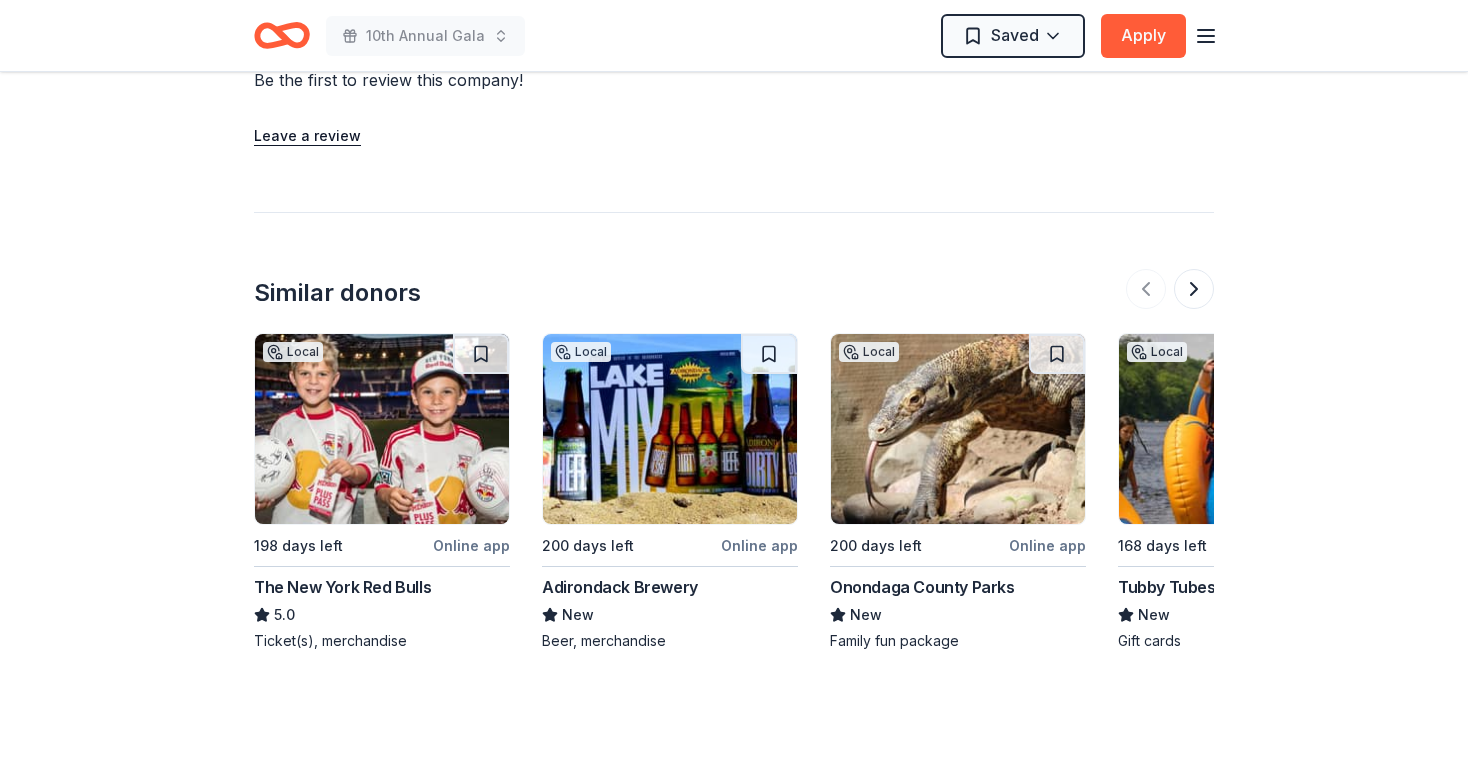 click at bounding box center (382, 429) 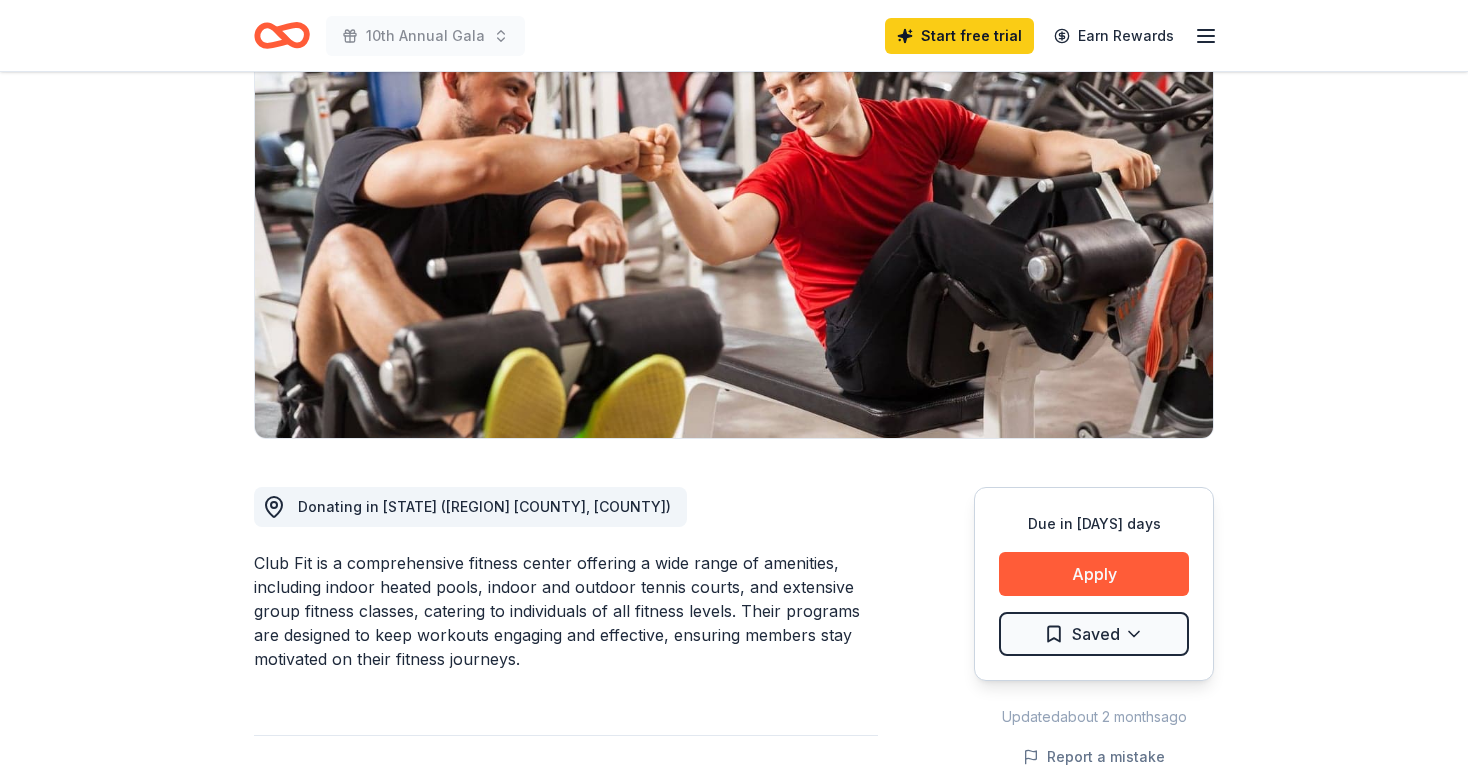 scroll, scrollTop: 0, scrollLeft: 0, axis: both 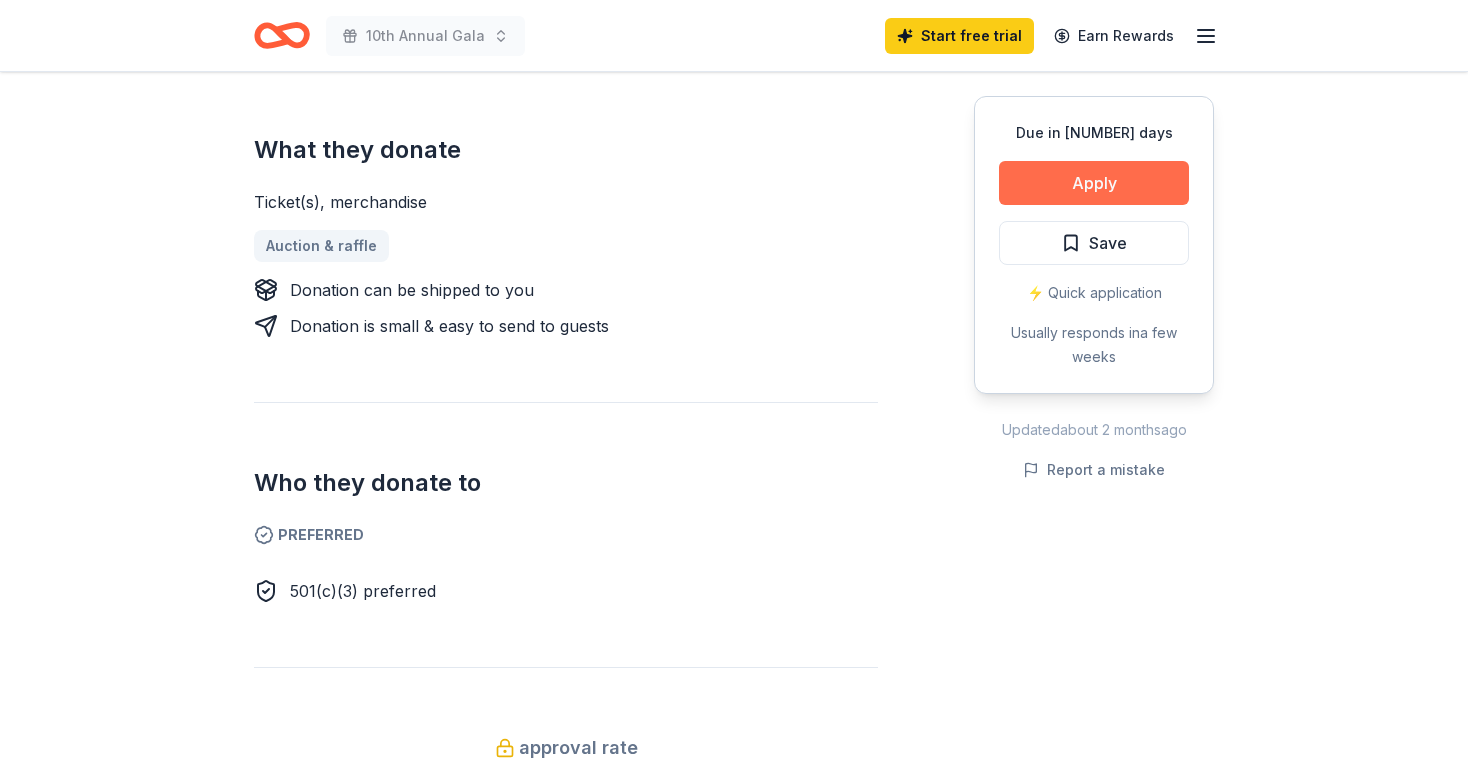 click on "Apply" at bounding box center (1094, 183) 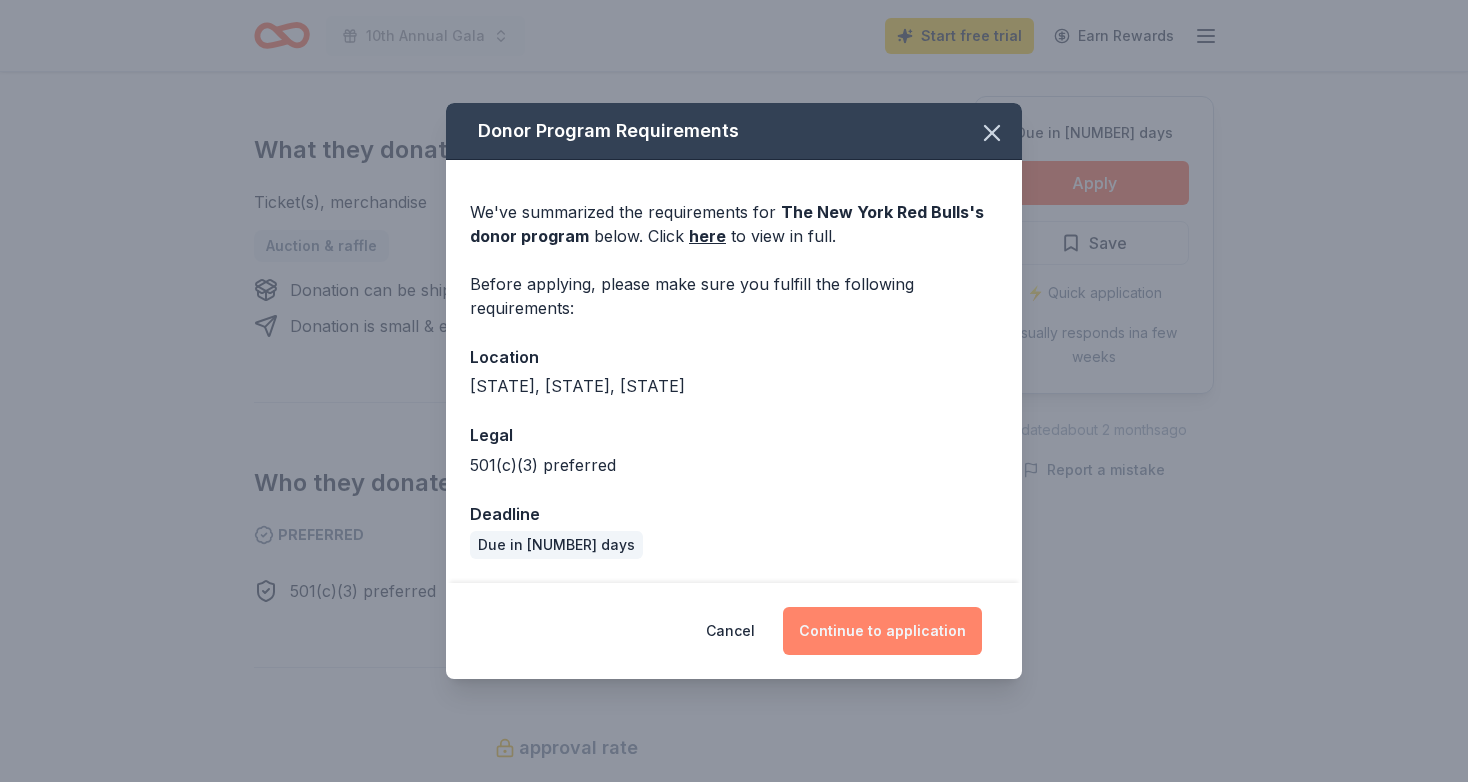 click on "Continue to application" at bounding box center [882, 631] 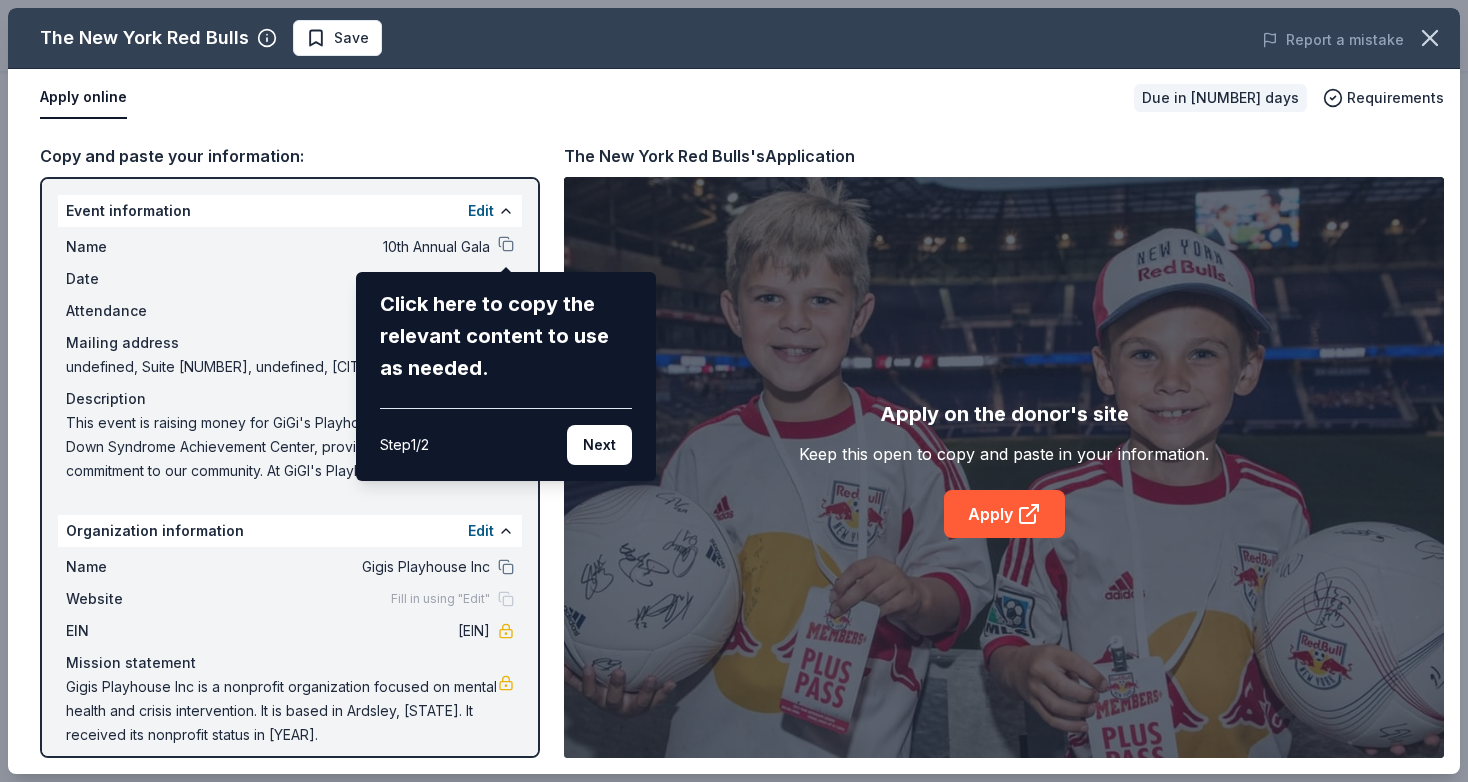 click on "The New York Red Bulls Save Report a mistake Apply online Due in 198 days Requirements Copy and paste your information: Event information Edit Name 10th Annual Gala Click here to copy the relevant content to use as needed. Step  1 / 2 Next Date 03/21/26 Attendance 200 Mailing address undefined, Suite 201, undefined, undefined undefined Description This event is raising money for GiGi's Playhouse Westchester - a Down Syndrome Achievement Center, providing a lifetime commitment to our community. At GiGI's Playhouse, we are 99% volunteer-led and 100% privately funded. We deliver all programs and events free to our community.
Our Annual Fundraiser helps to sustain our programming throughout the year. The mission of our Playhouse is to change the way the world views Down syndrome and to send a message of acceptance for all. Organization information Edit Name Gigis Playhouse Inc Website Fill in using "Edit" EIN 47-1993324 Mission statement The New York Red Bulls's  Application Apply on the donor's site Apply" at bounding box center [734, 391] 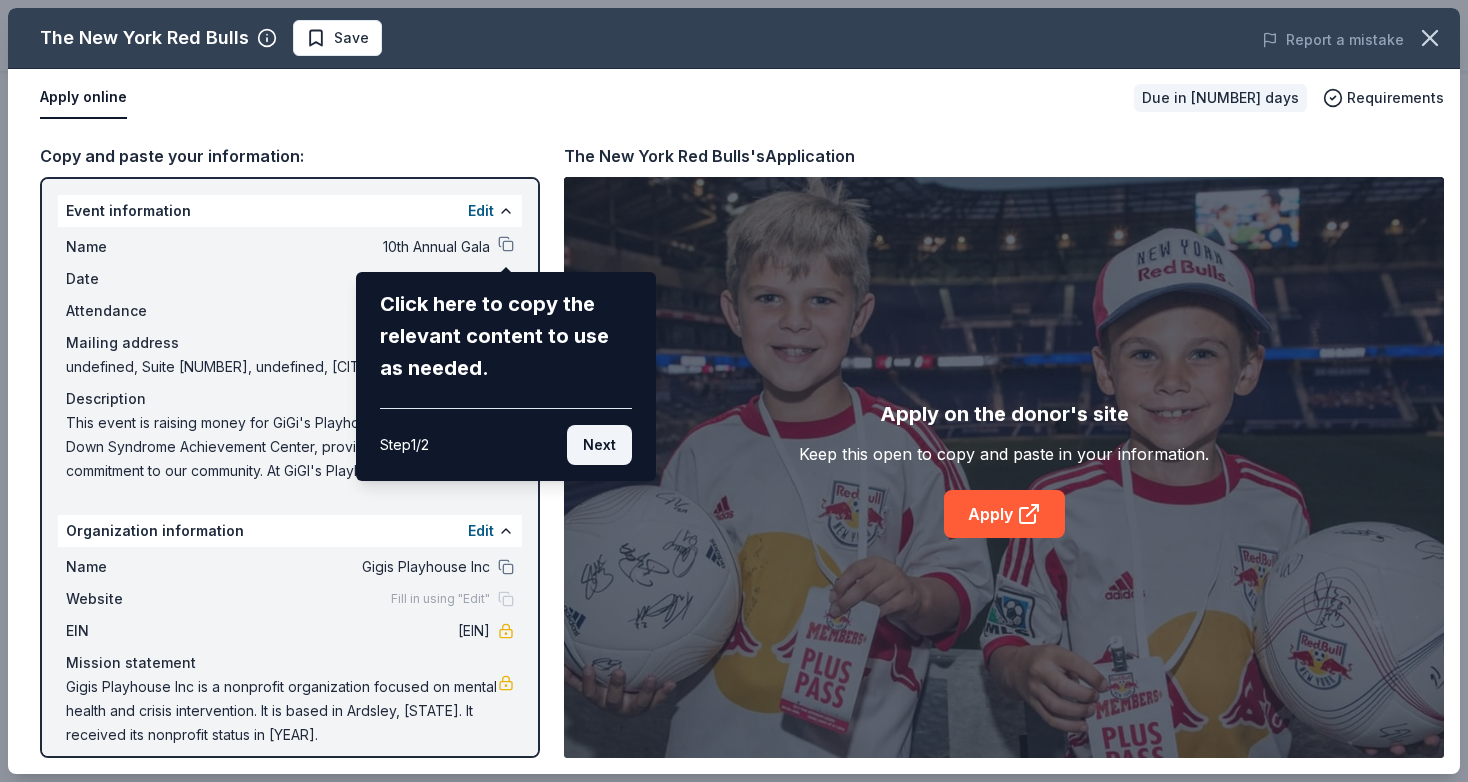 click on "Next" at bounding box center (599, 445) 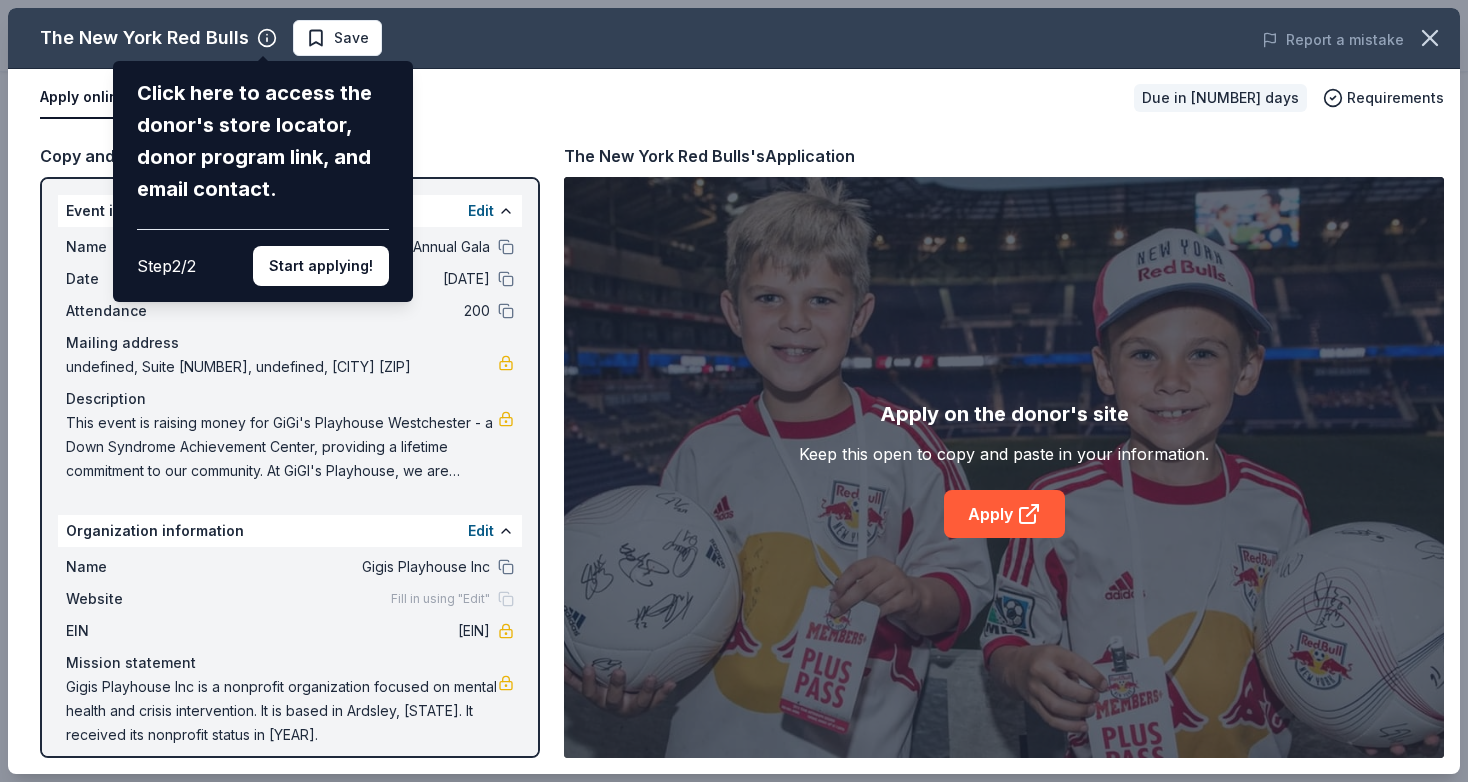 click on "The New York Red Bulls Click here to access the donor's store locator, donor program link, and email contact. Step  2 / 2 Start applying! Save Report a mistake Apply online Due in 198 days Requirements Copy and paste your information: Event information Edit Name 10th Annual Gala Date 03/21/26 Attendance 200 Mailing address undefined, Suite 201, undefined, undefined undefined Description This event is raising money for GiGi's Playhouse Westchester - a Down Syndrome Achievement Center, providing a lifetime commitment to our community. At GiGI's Playhouse, we are 99% volunteer-led and 100% privately funded. We deliver all programs and events free to our community.
Our Annual Fundraiser helps to sustain our programming throughout the year. The mission of our Playhouse is to change the way the world views Down syndrome and to send a message of acceptance for all. Organization information Edit Name Gigis Playhouse Inc Website Fill in using "Edit" EIN 47-1993324 Mission statement The New York Red Bulls's Apply" at bounding box center [734, 391] 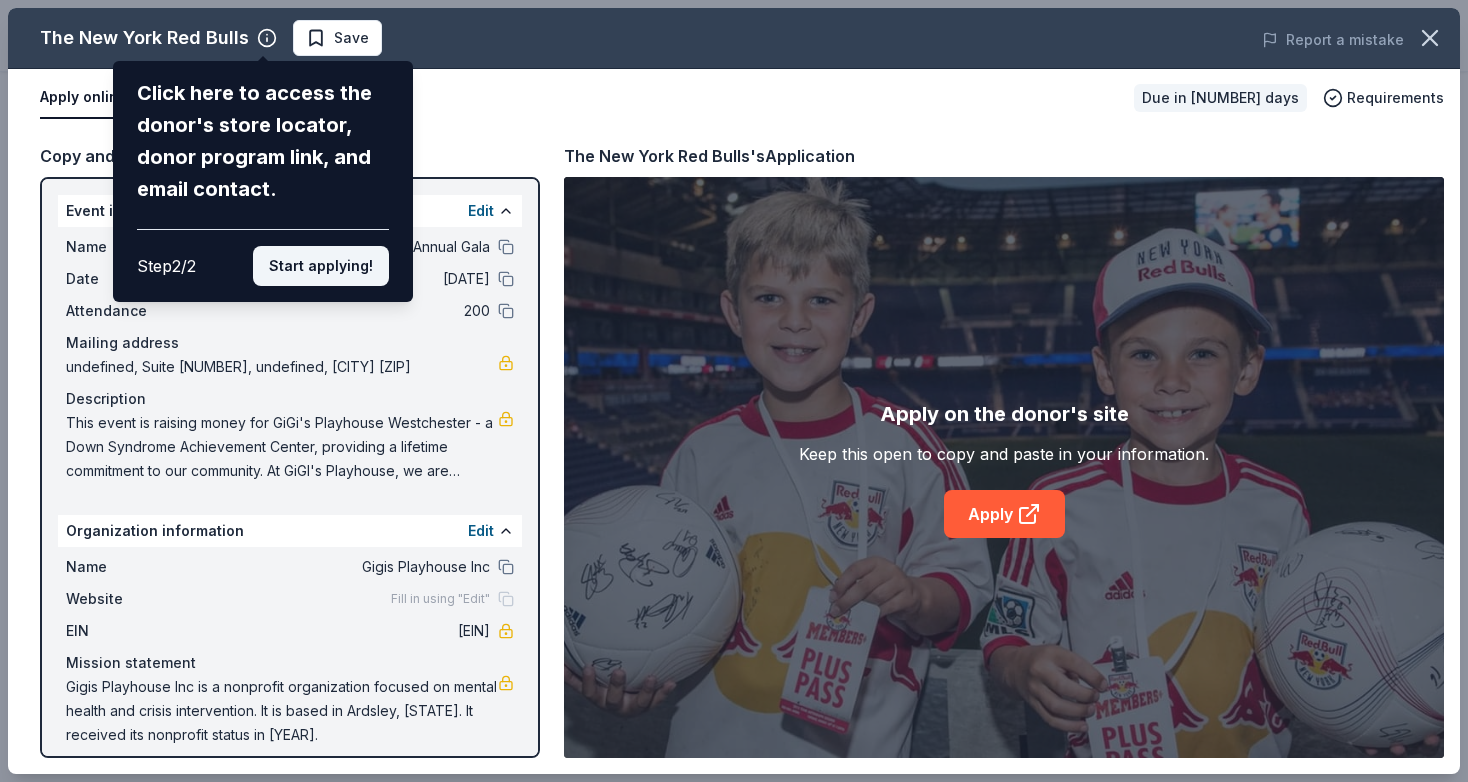 click on "Start applying!" at bounding box center [321, 266] 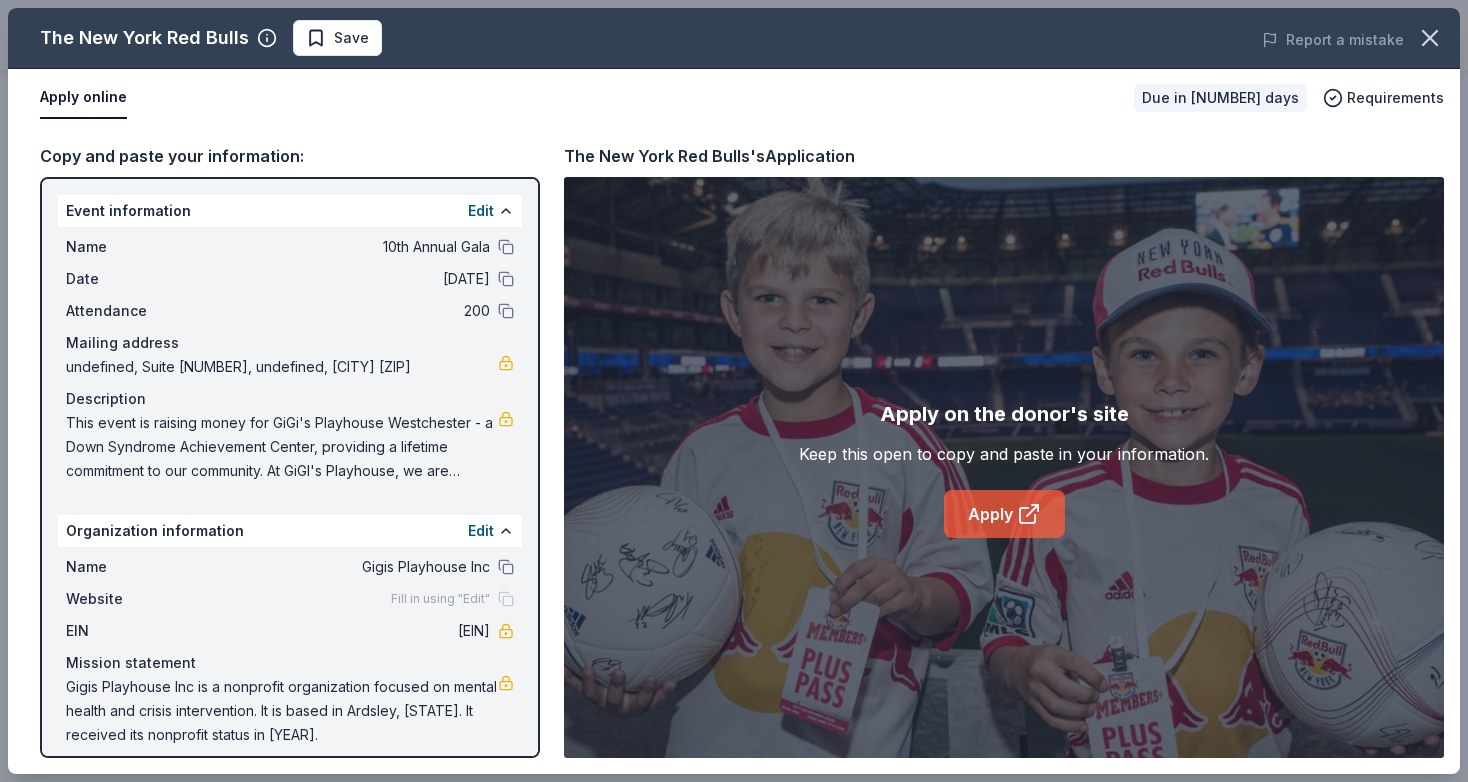 click on "Apply" at bounding box center [1004, 514] 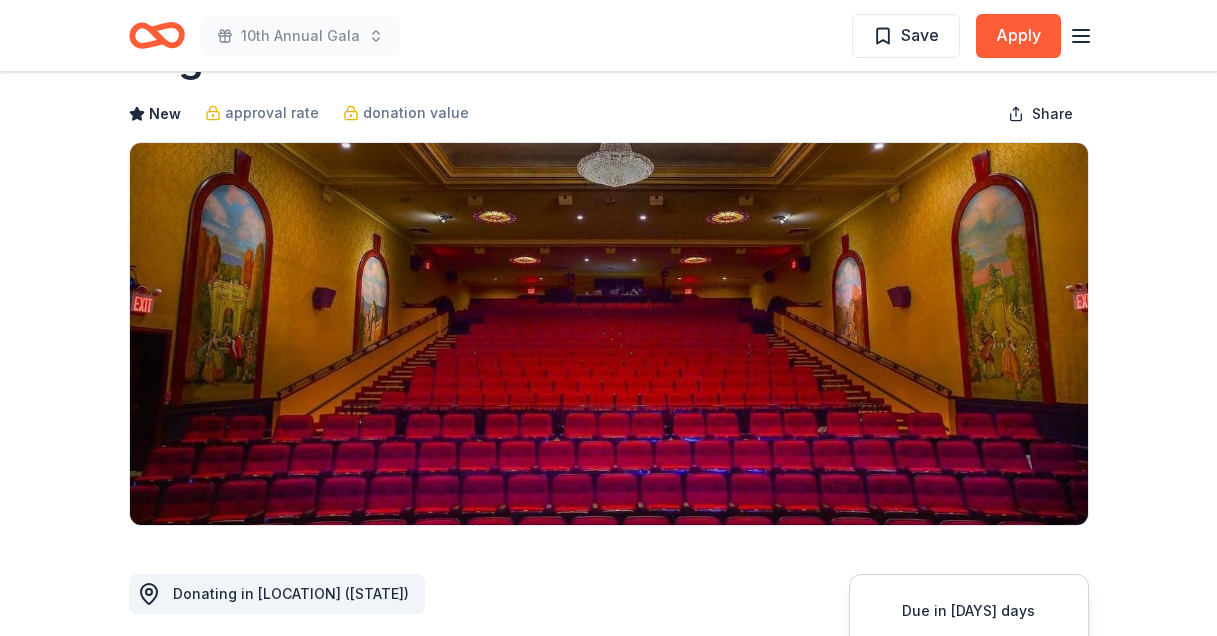scroll, scrollTop: 61, scrollLeft: 0, axis: vertical 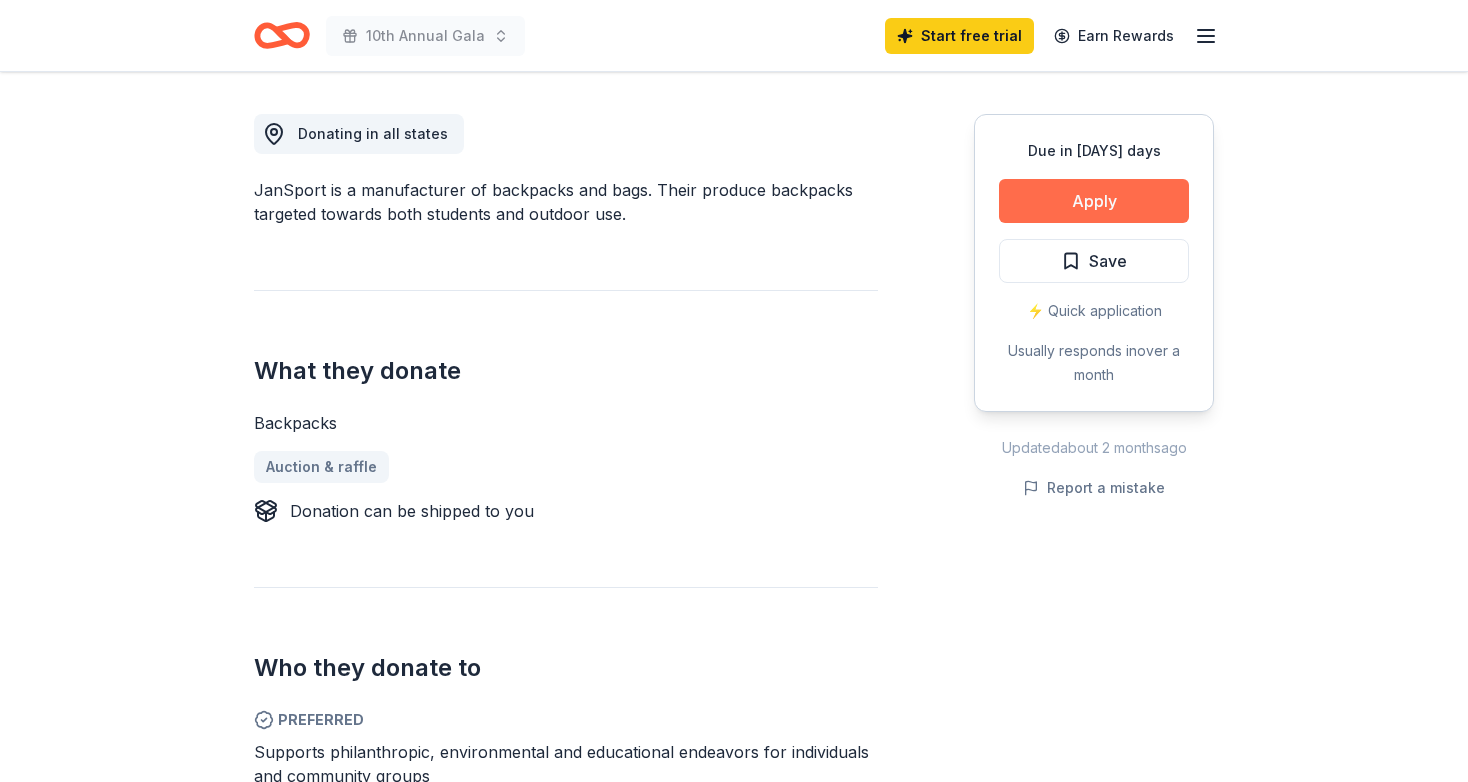 click on "Apply" at bounding box center (1094, 201) 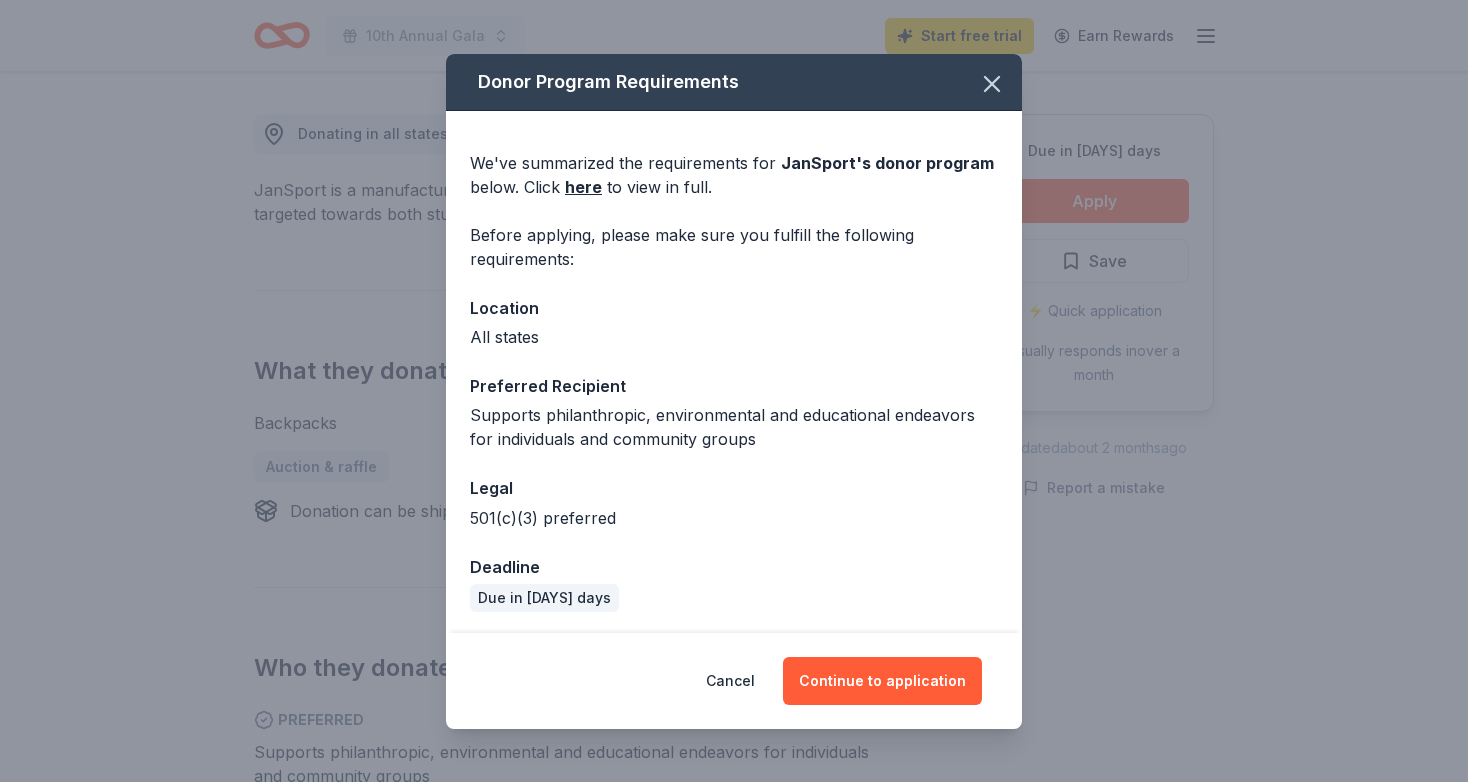 scroll, scrollTop: 3, scrollLeft: 0, axis: vertical 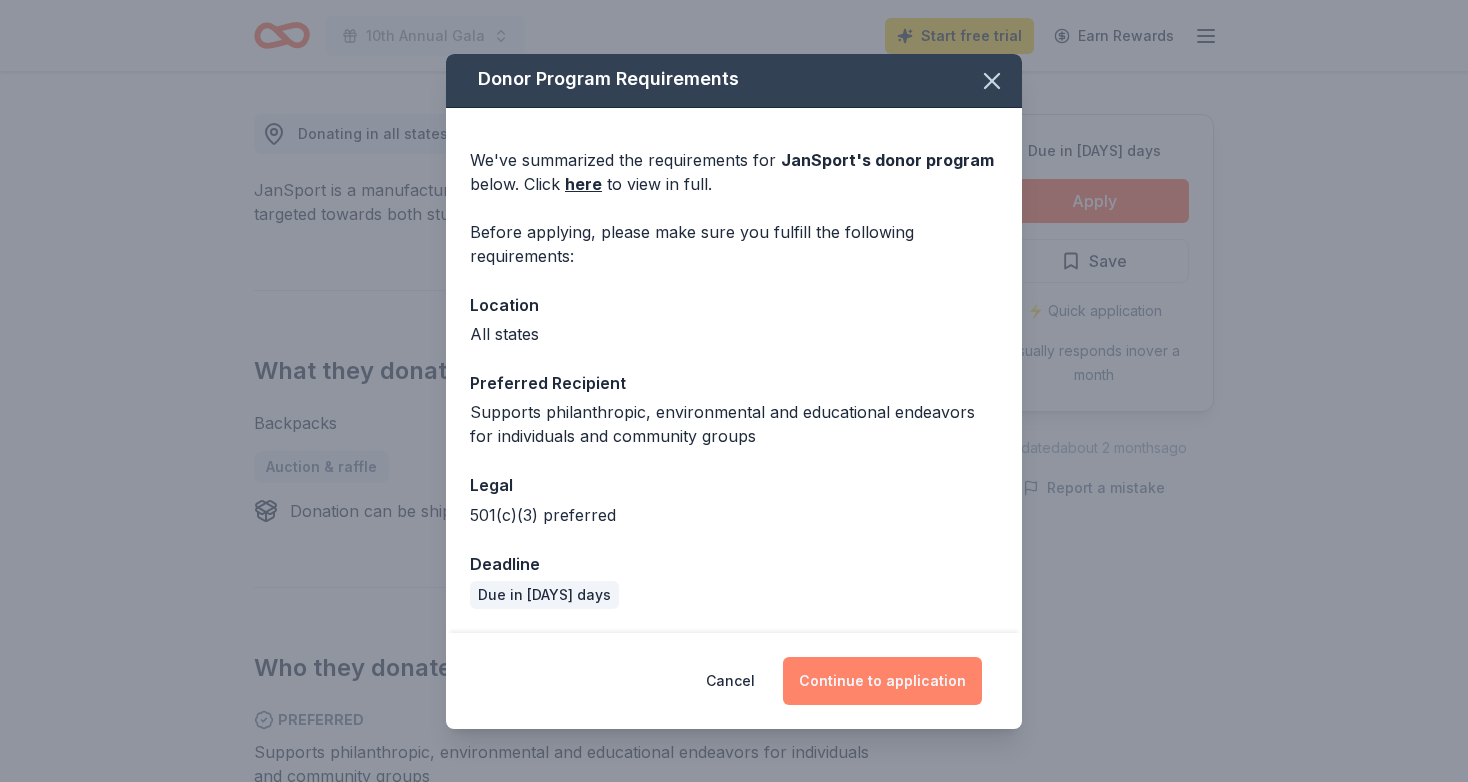 click on "Continue to application" at bounding box center [882, 681] 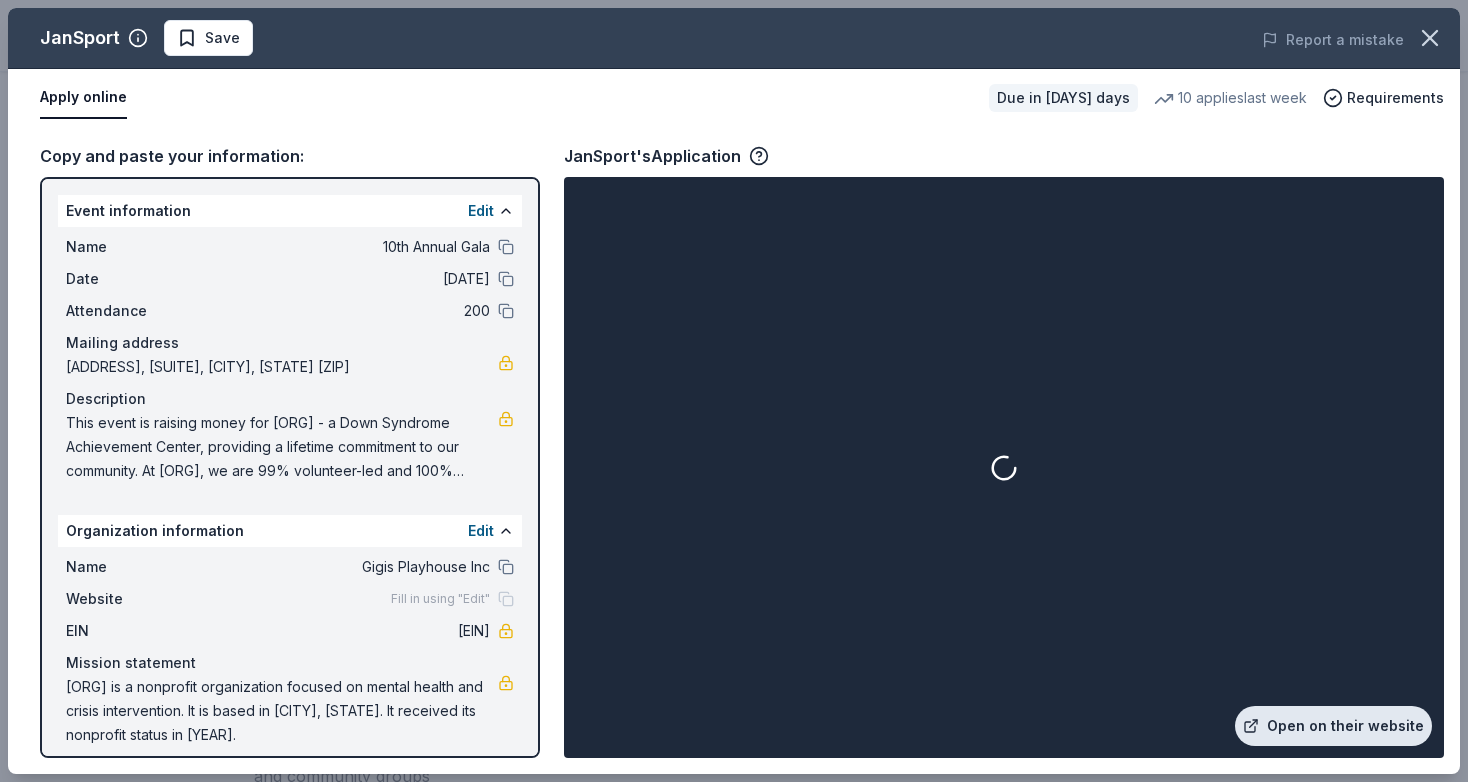 click on "Open on their website" at bounding box center (1333, 726) 